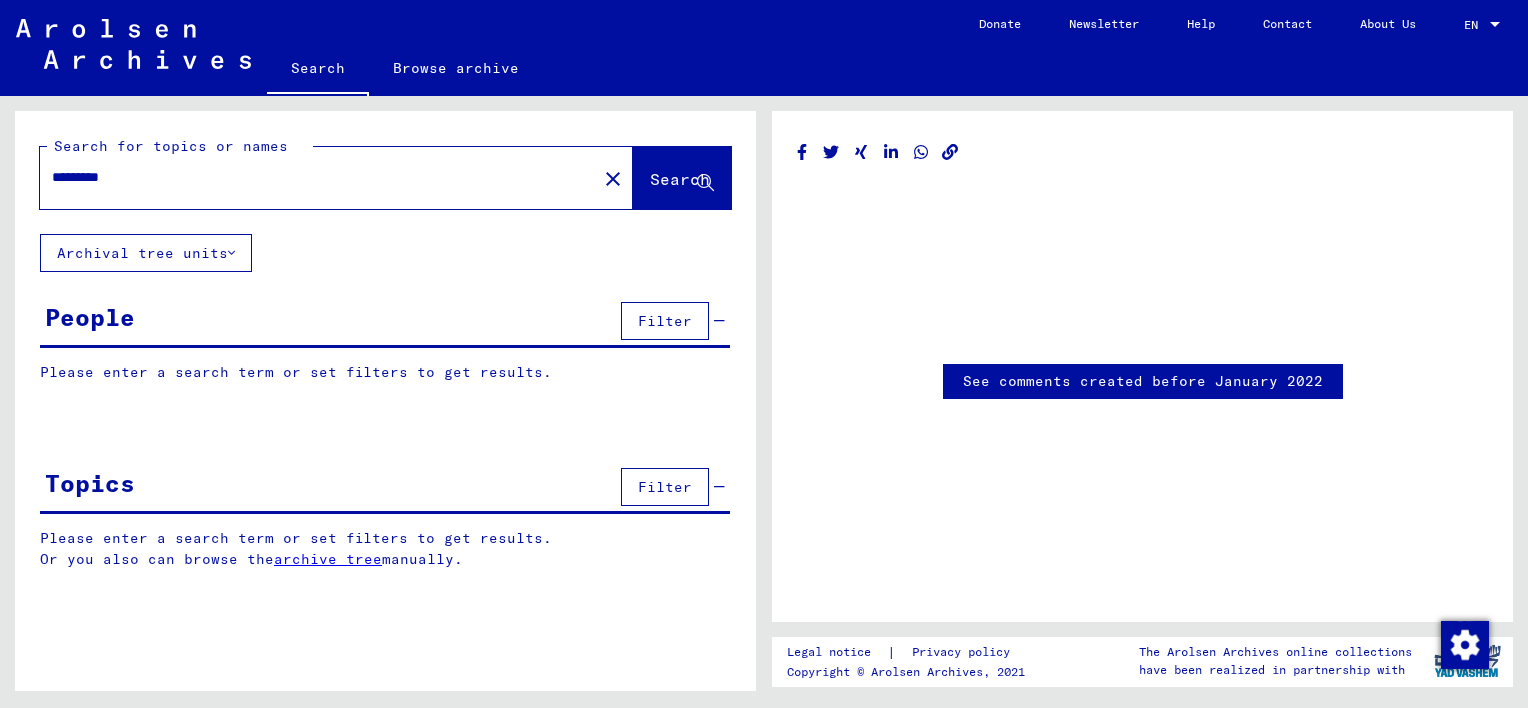 scroll, scrollTop: 0, scrollLeft: 0, axis: both 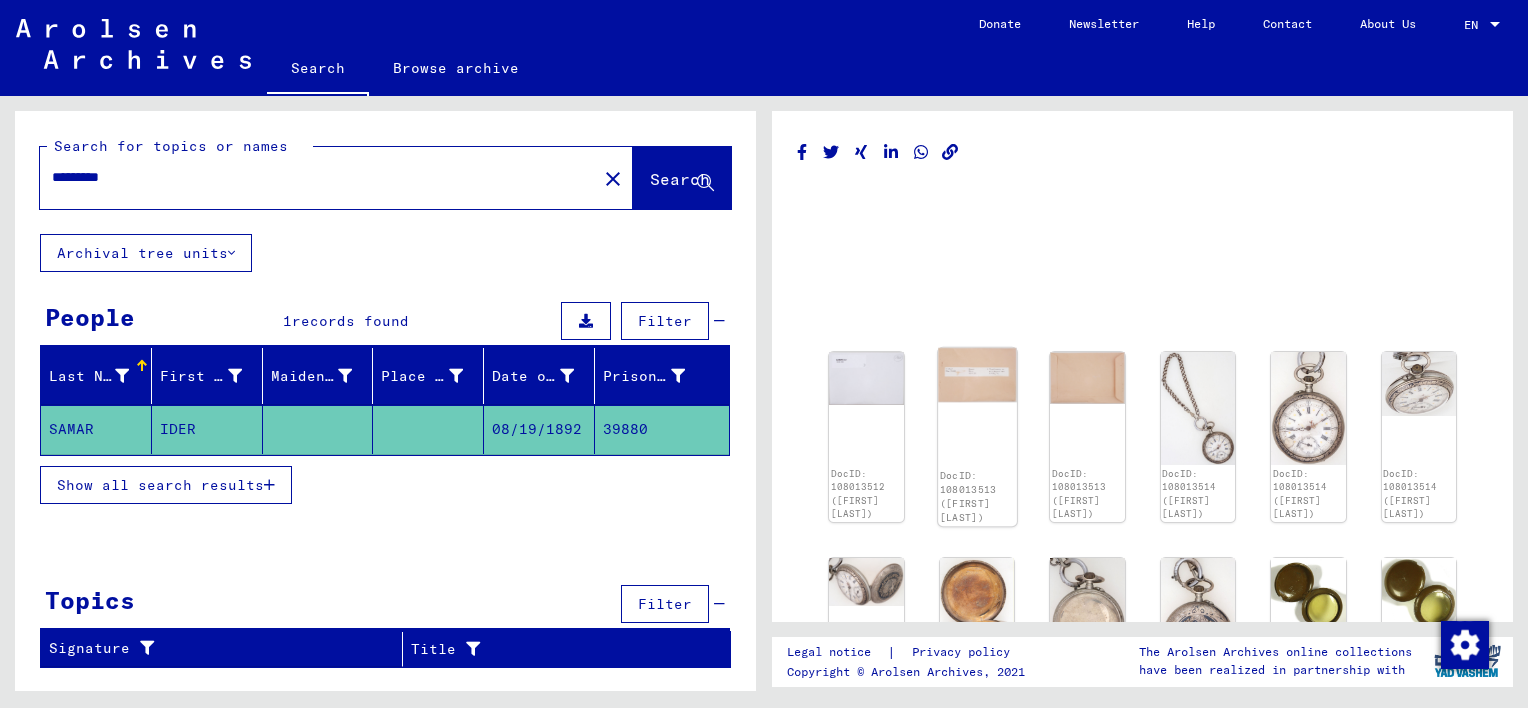 click 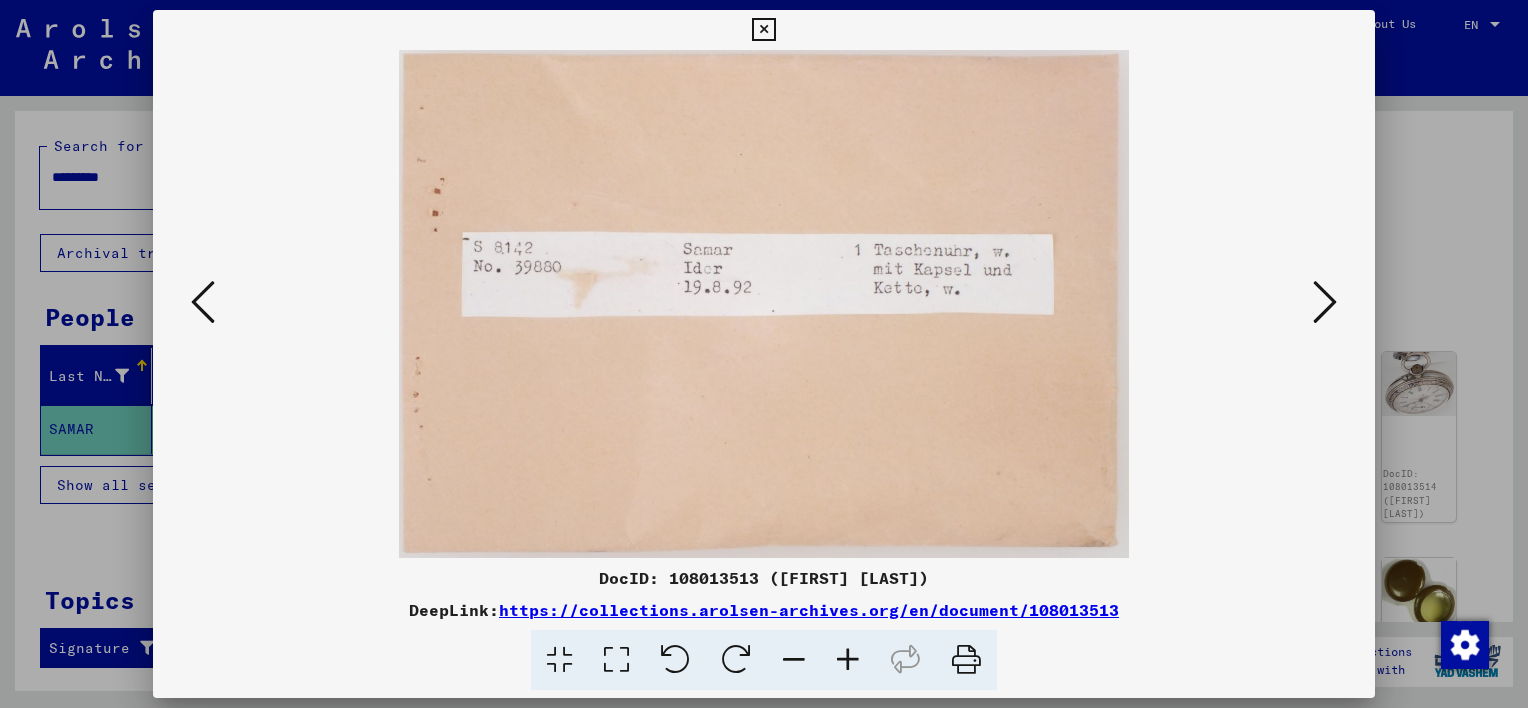 click at bounding box center (1325, 302) 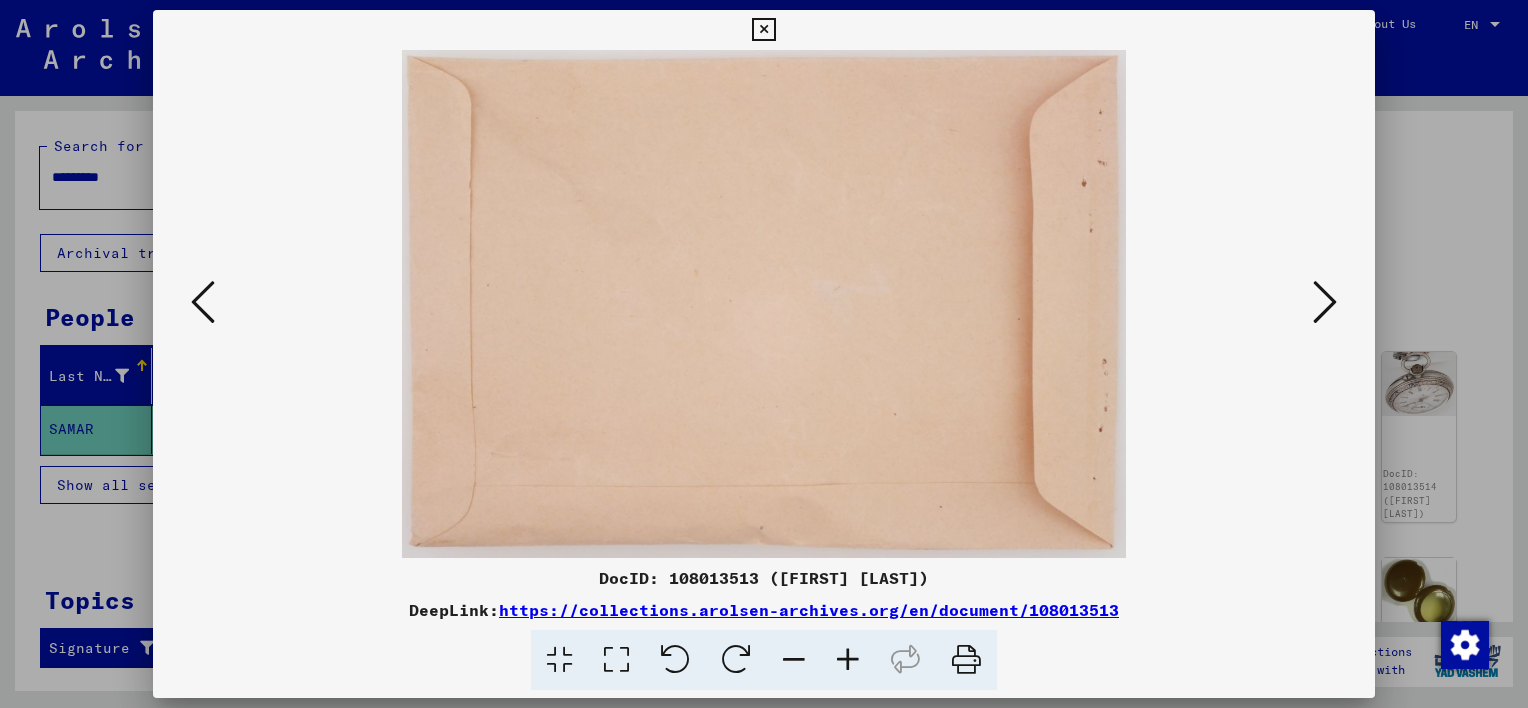 click at bounding box center (1325, 302) 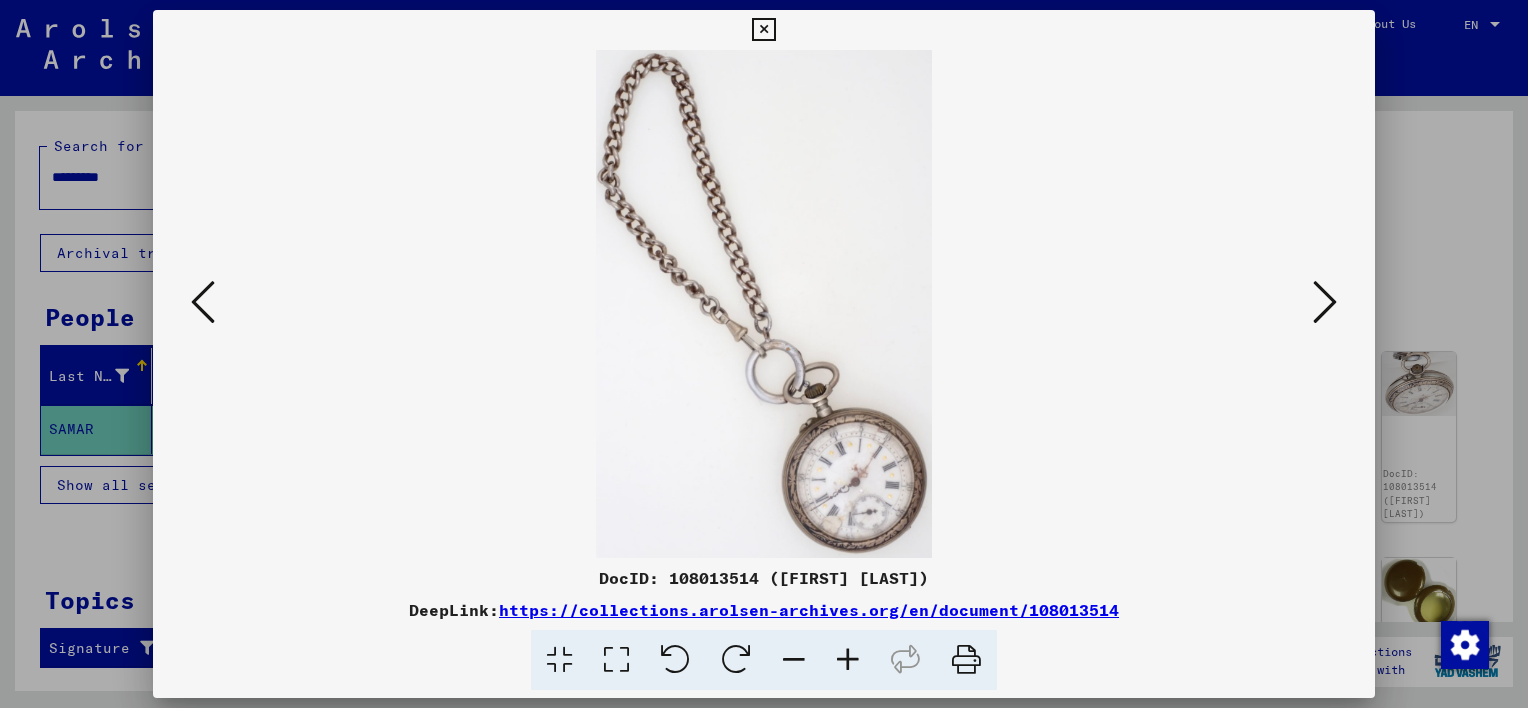 click at bounding box center (1325, 302) 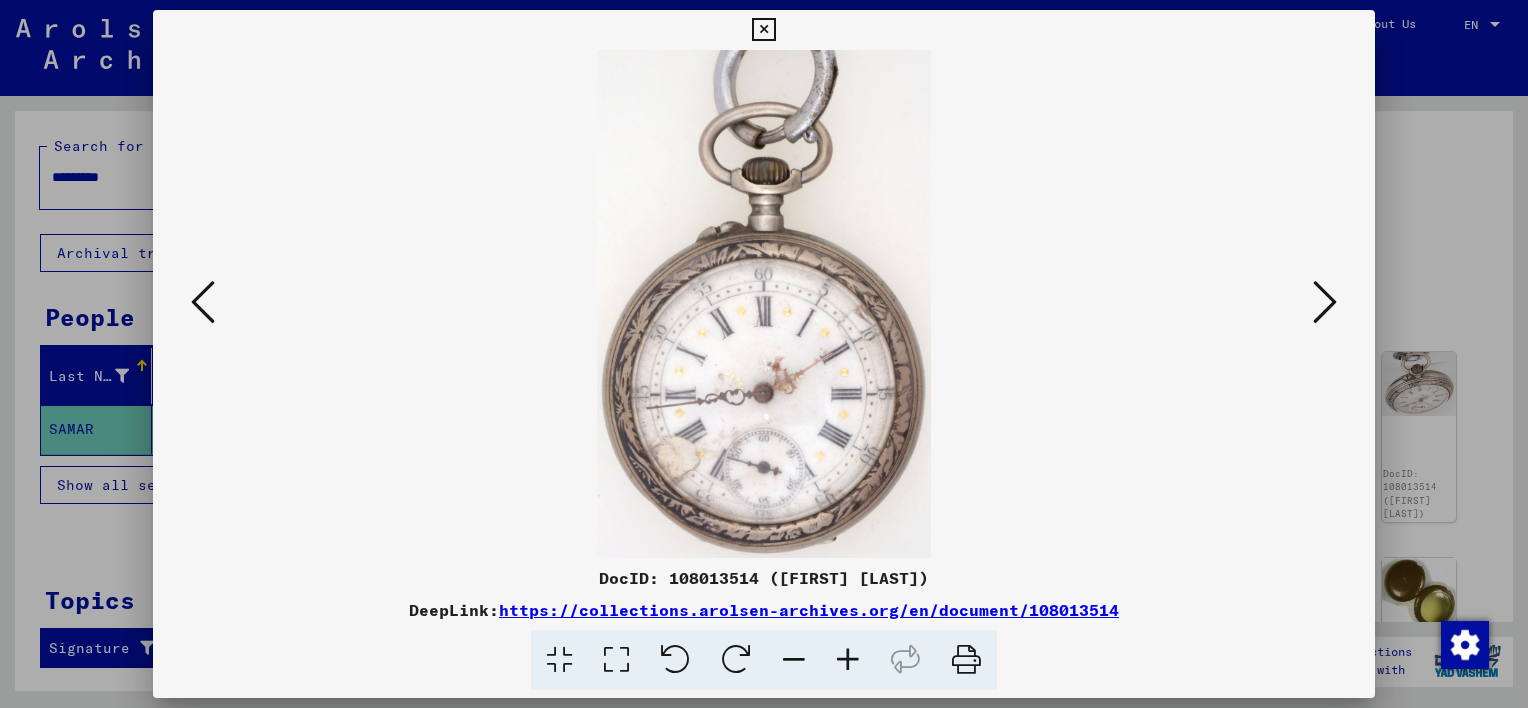click at bounding box center [1325, 302] 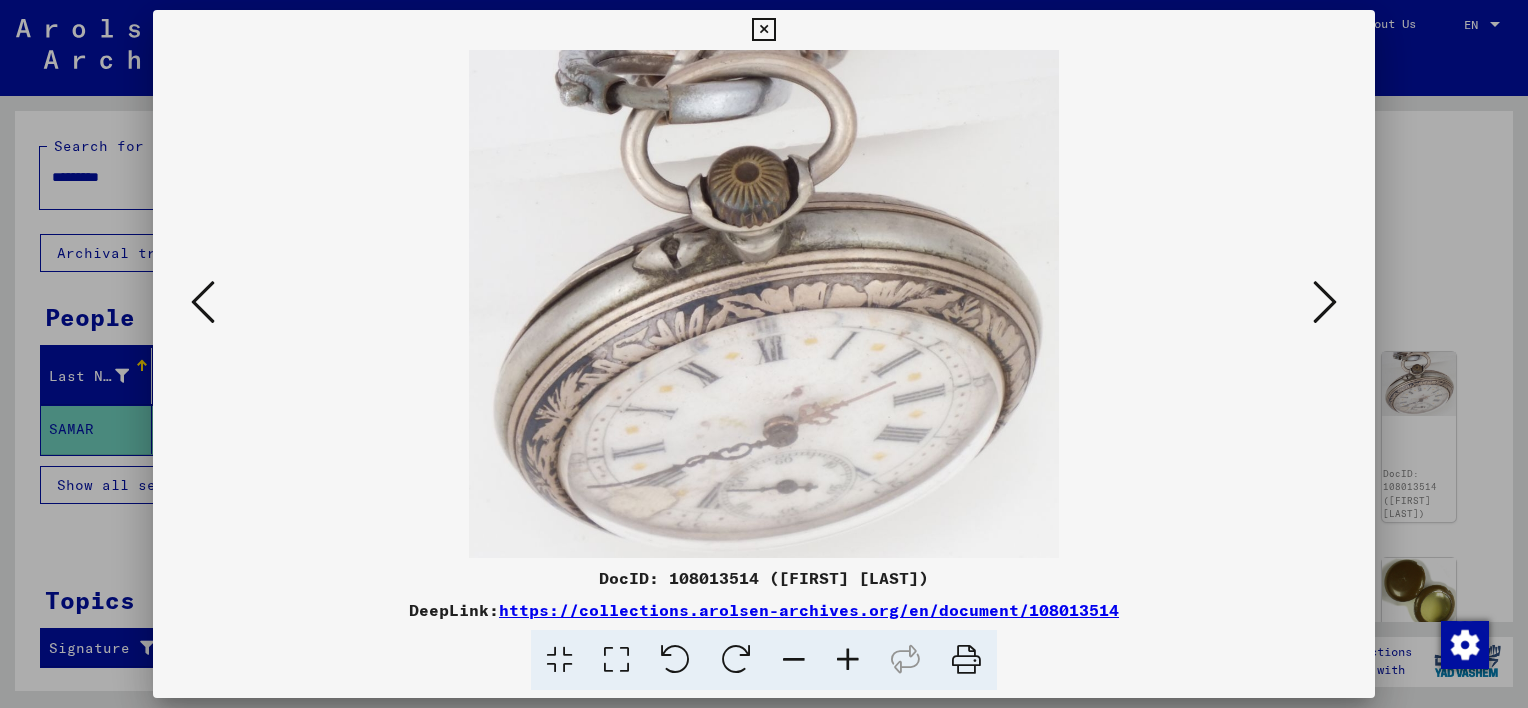 click at bounding box center (1325, 302) 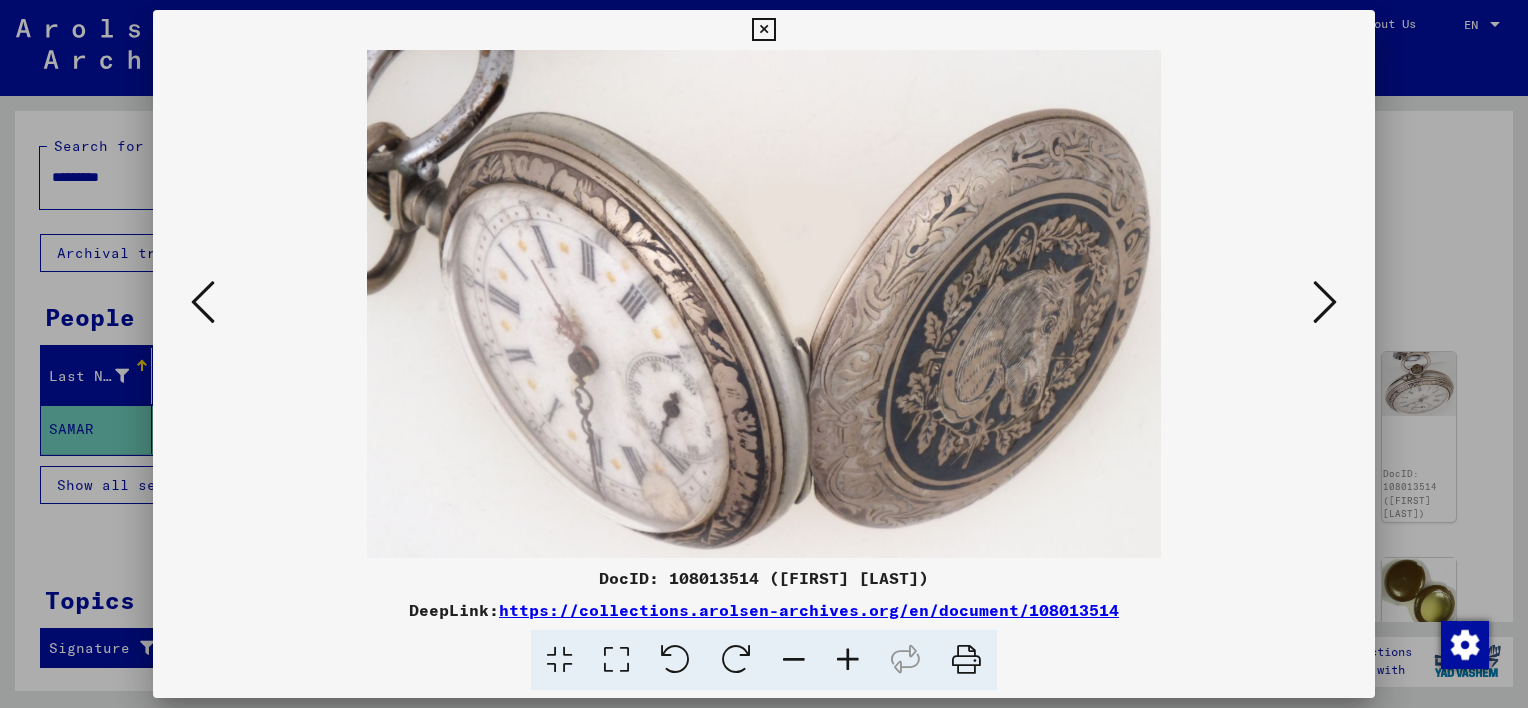 click at bounding box center (1325, 302) 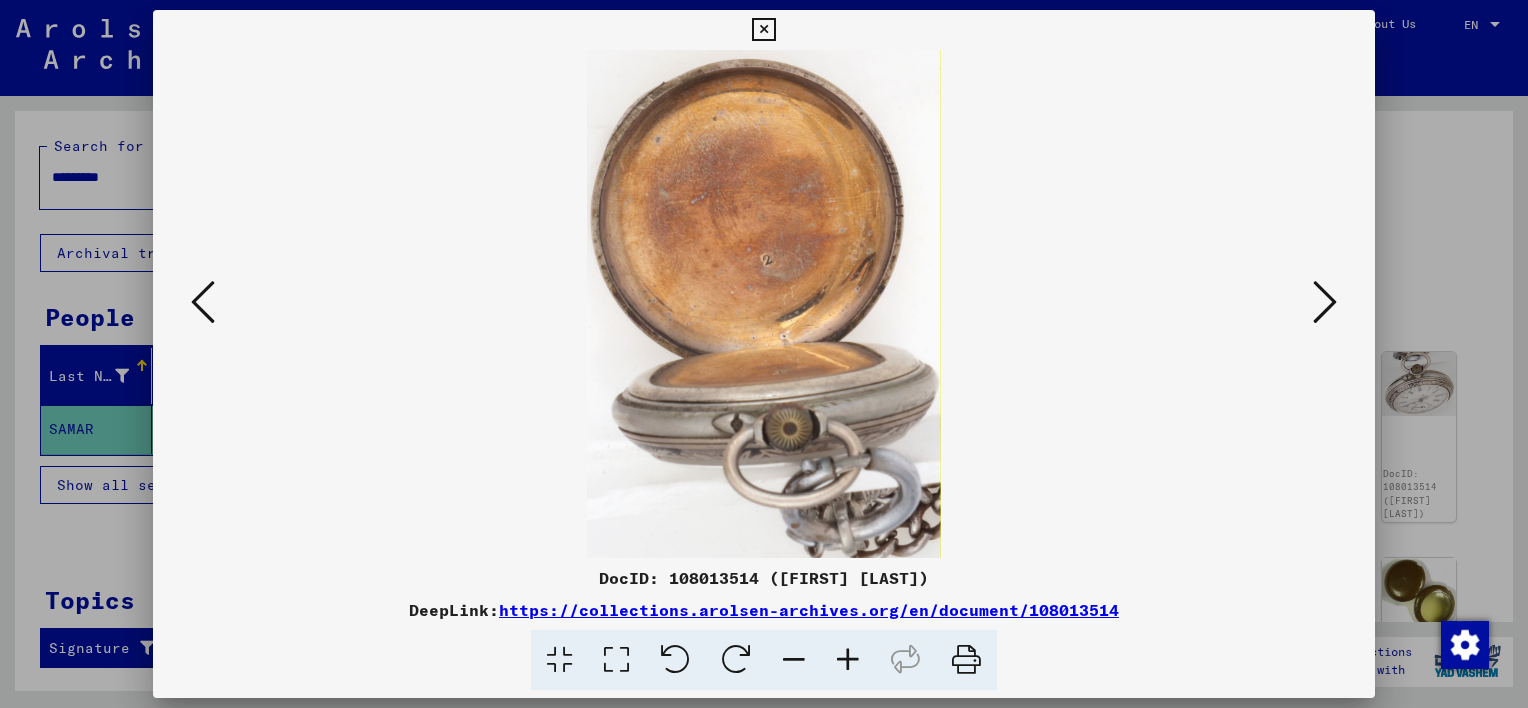 click at bounding box center (1325, 302) 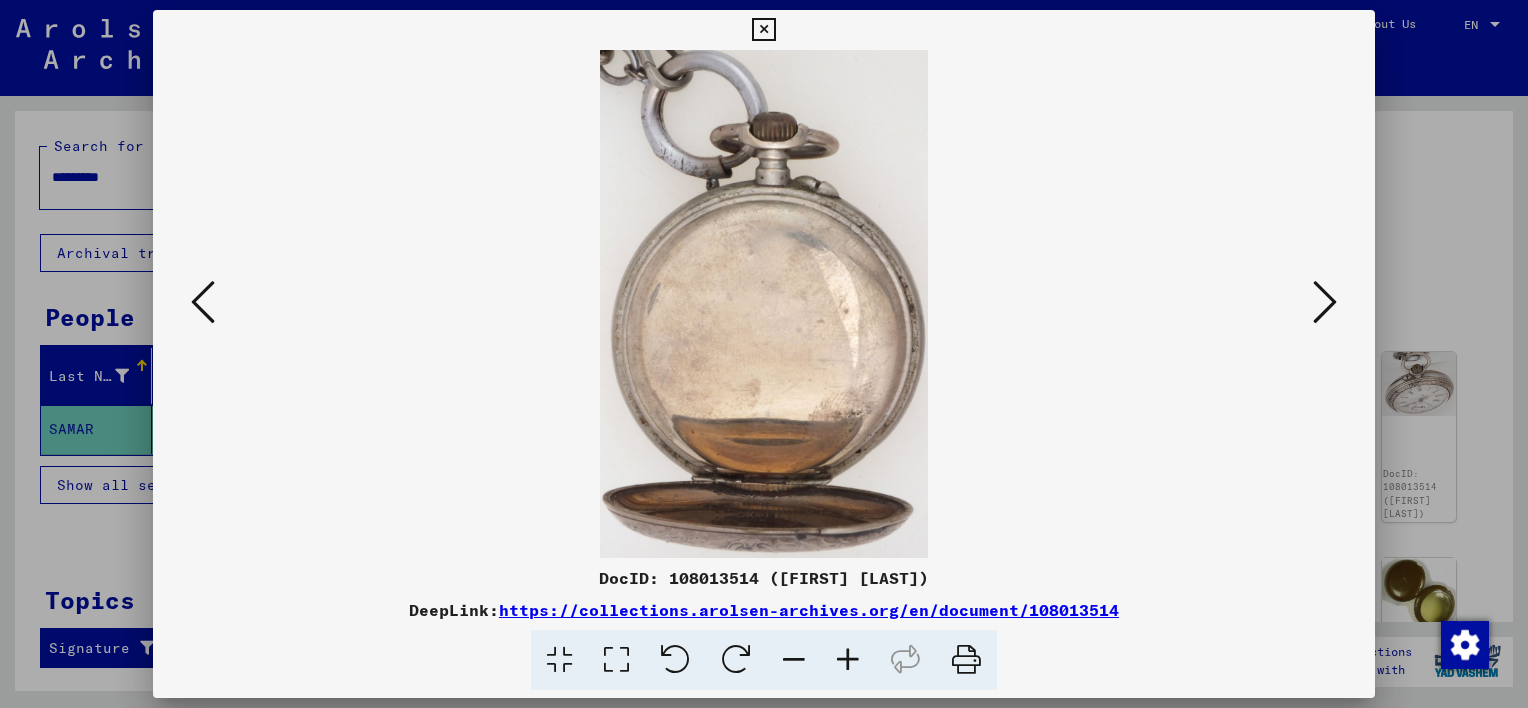 click at bounding box center [1325, 302] 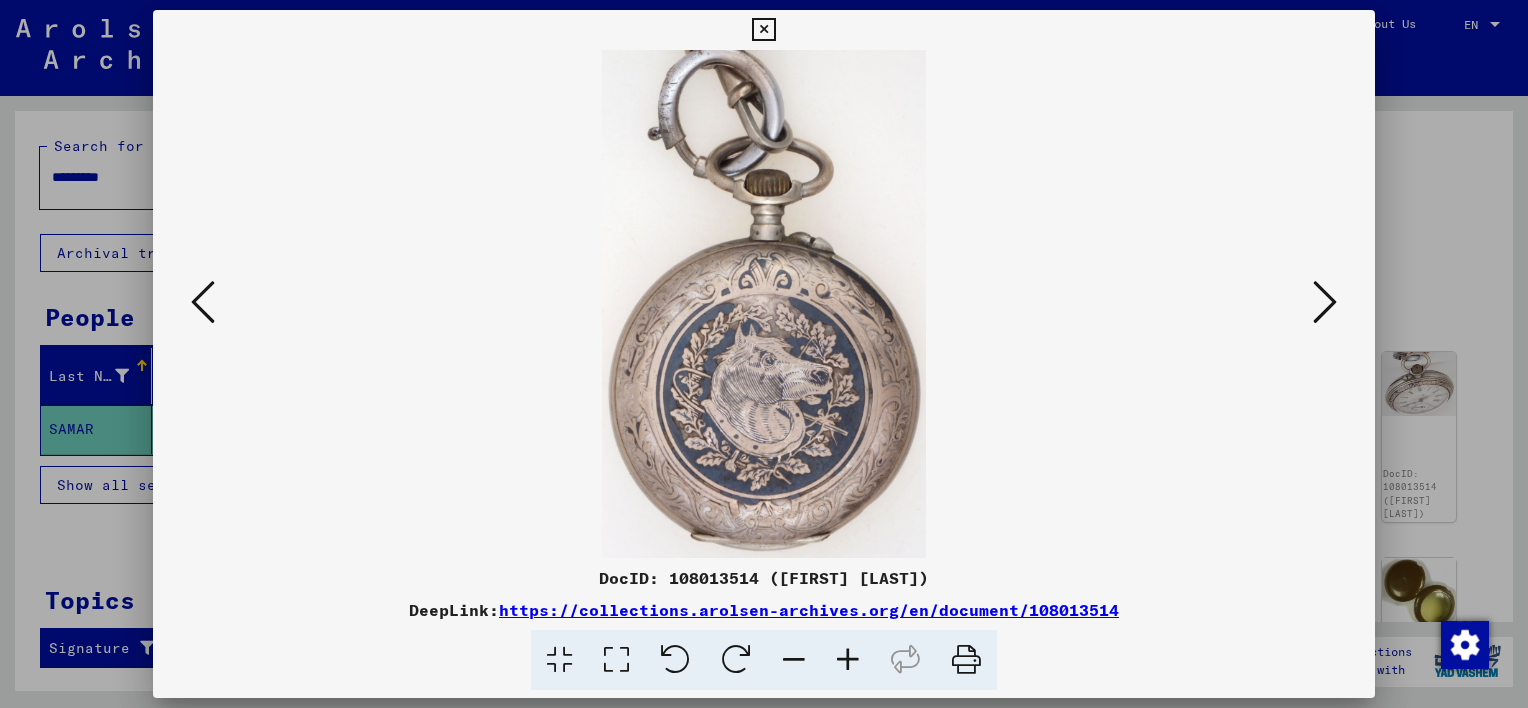 click at bounding box center [1325, 302] 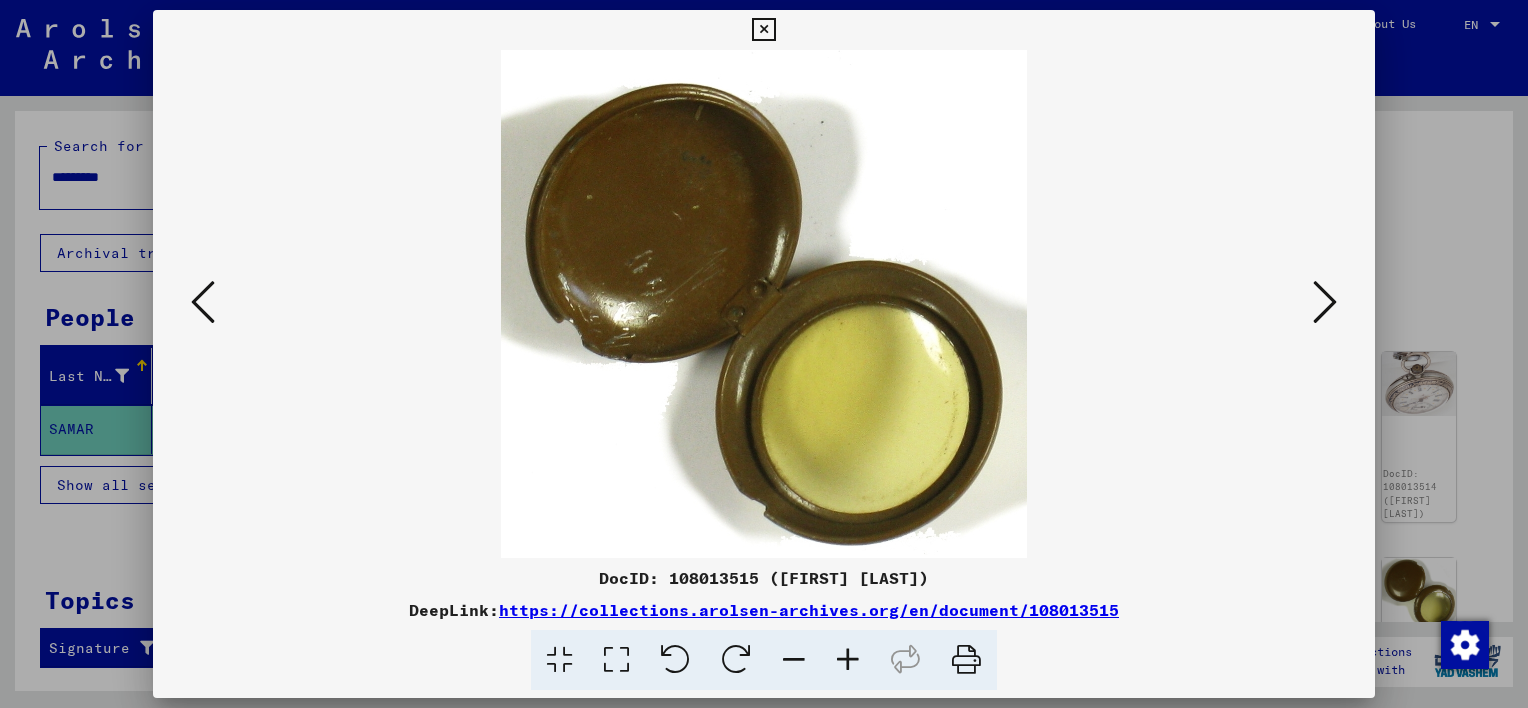 click at bounding box center (1325, 302) 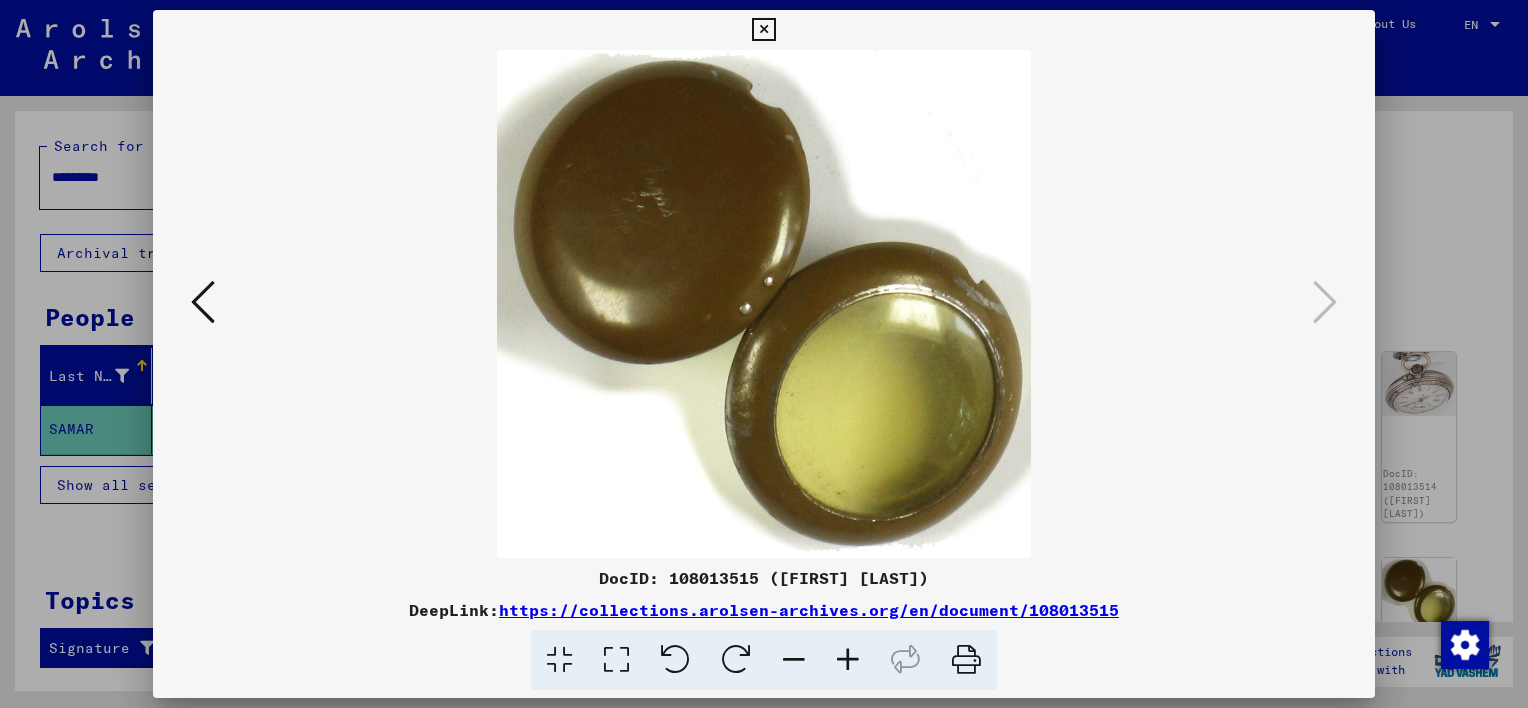click at bounding box center (763, 30) 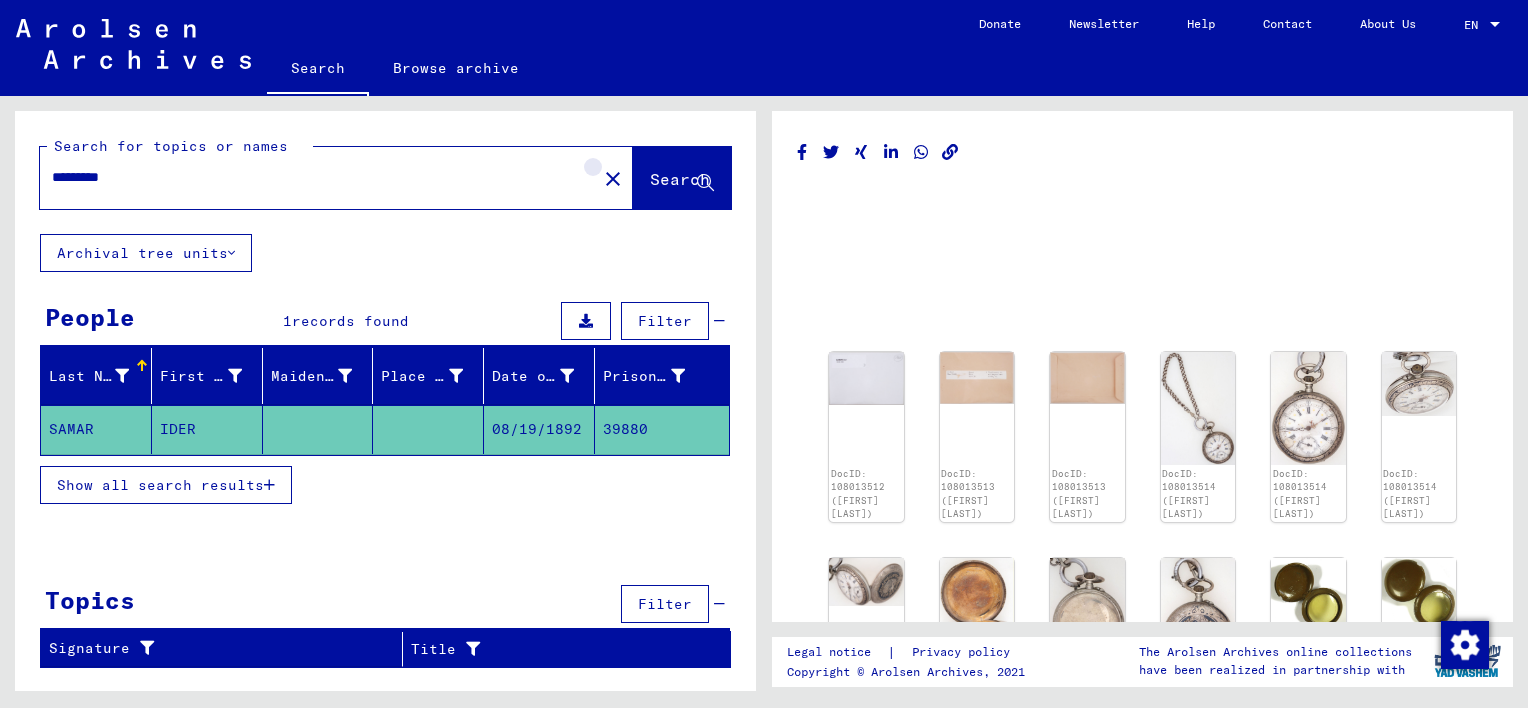click on "close" 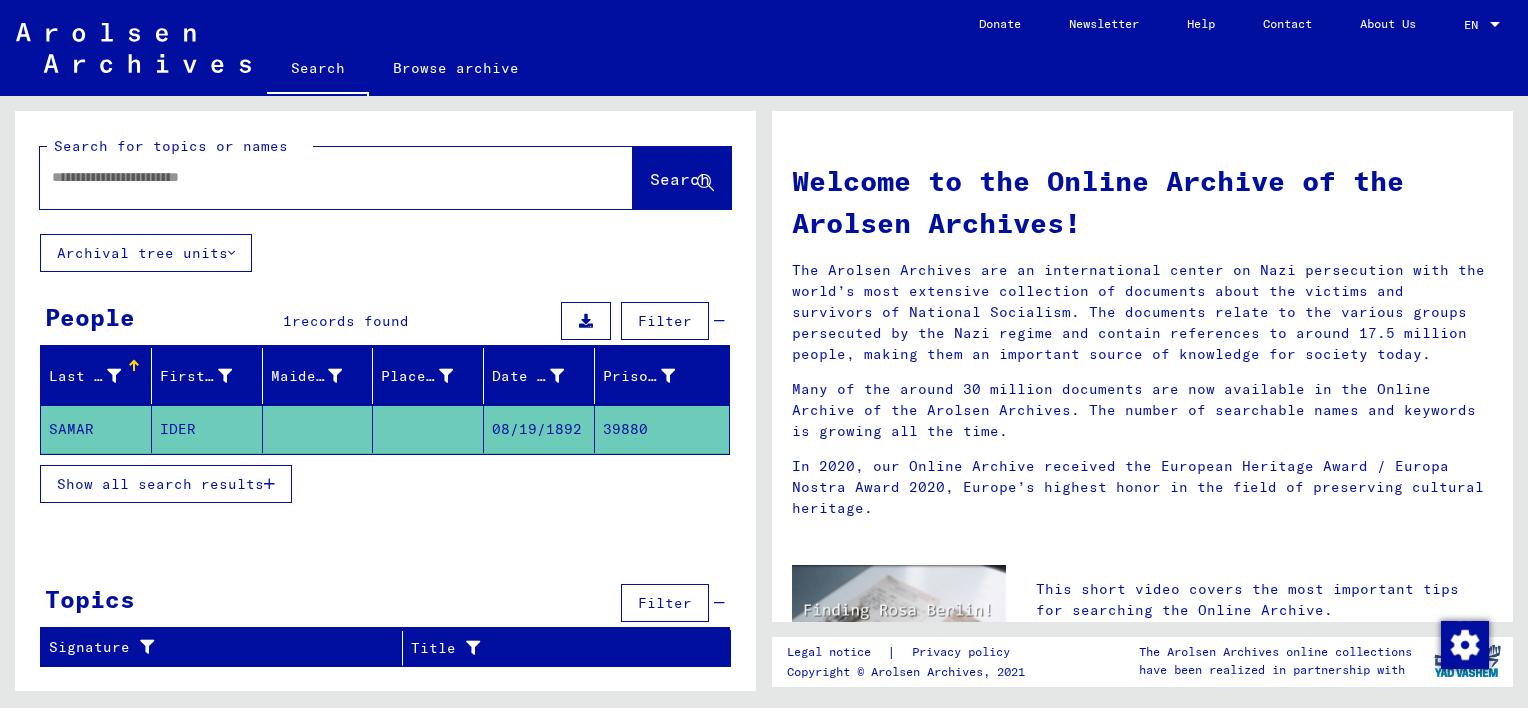 click at bounding box center [312, 177] 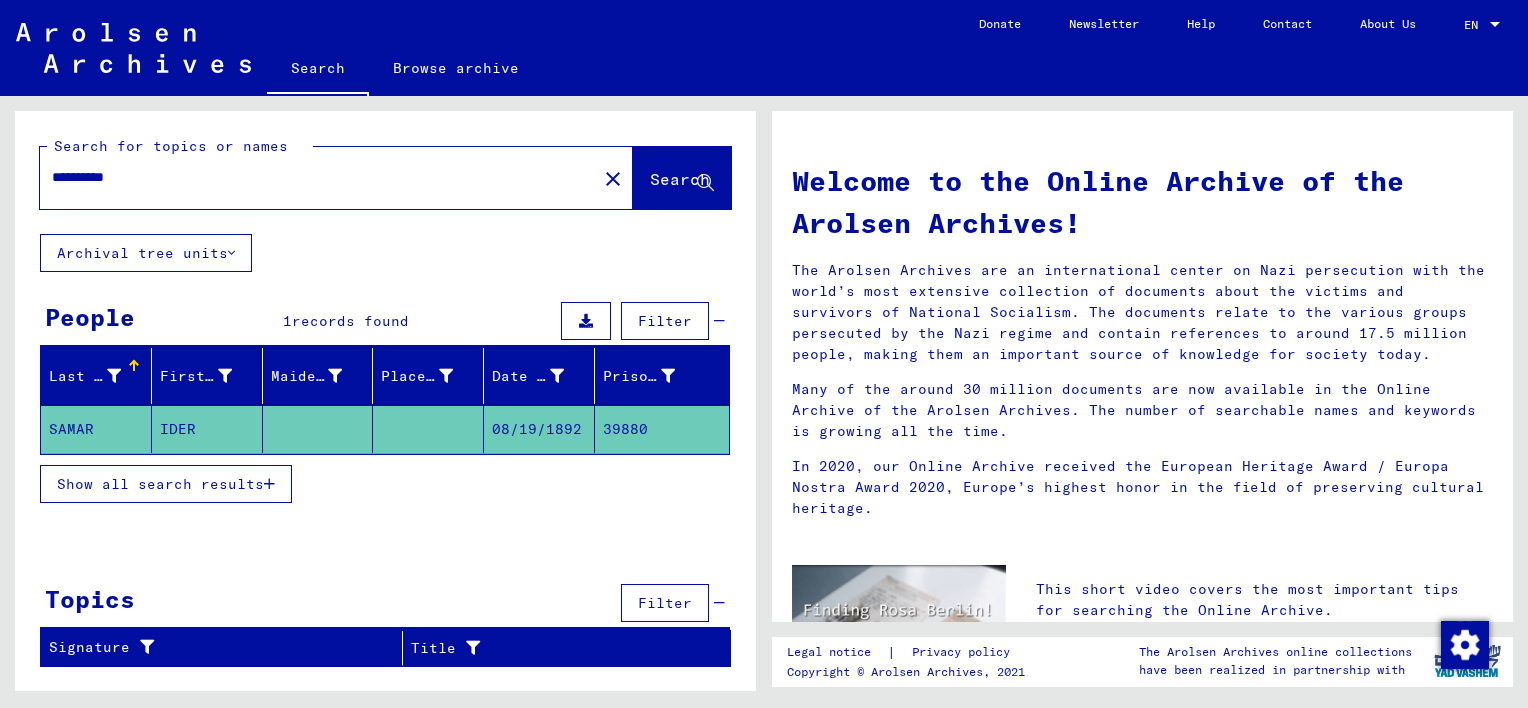 type on "**********" 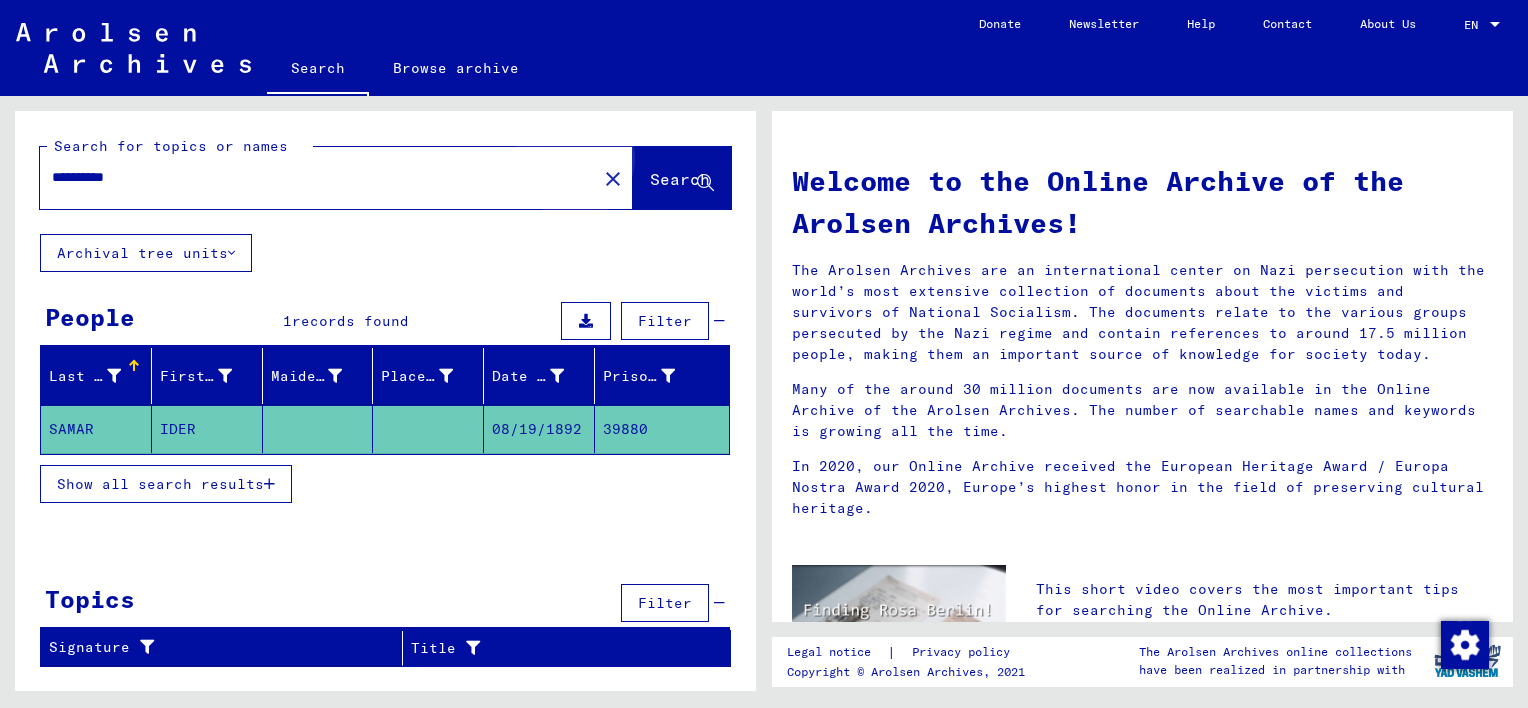 click on "Search" 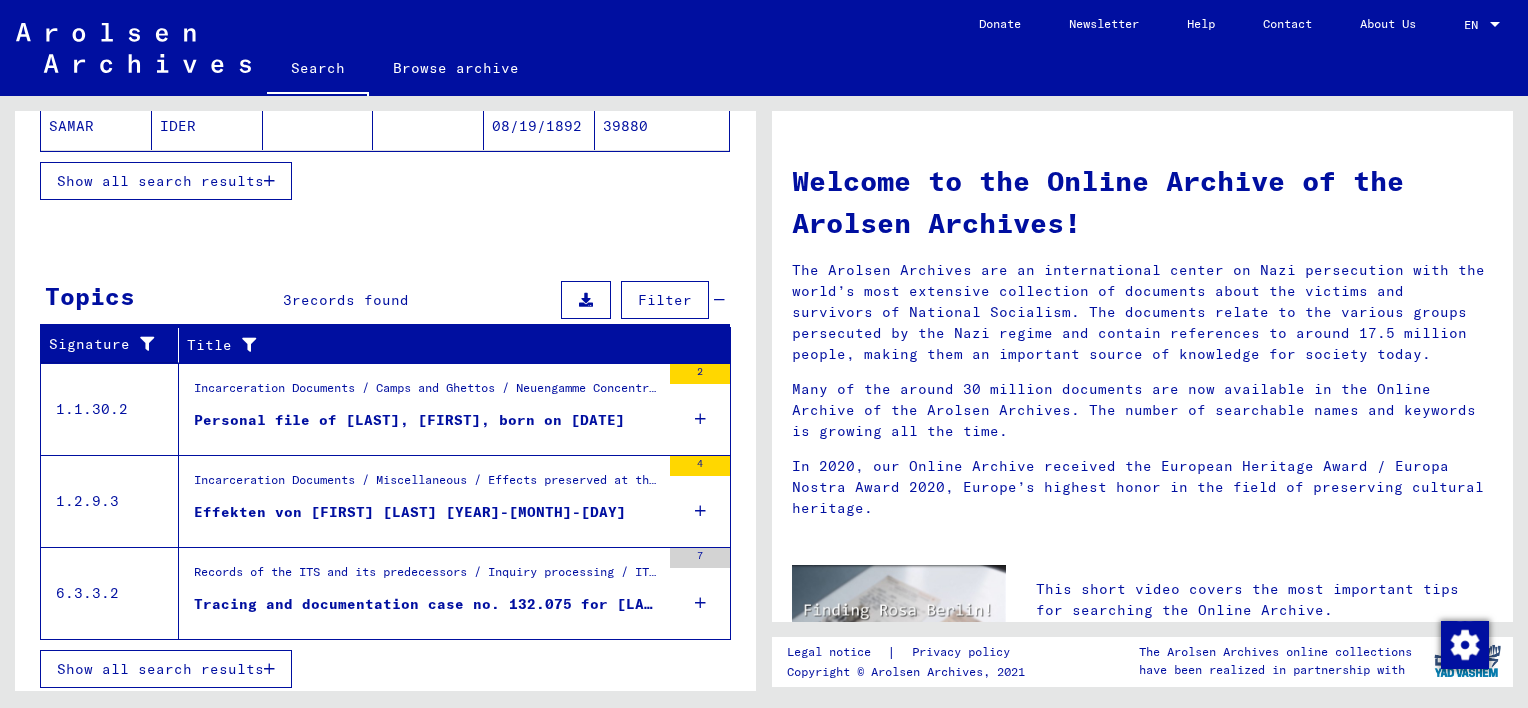 scroll, scrollTop: 354, scrollLeft: 0, axis: vertical 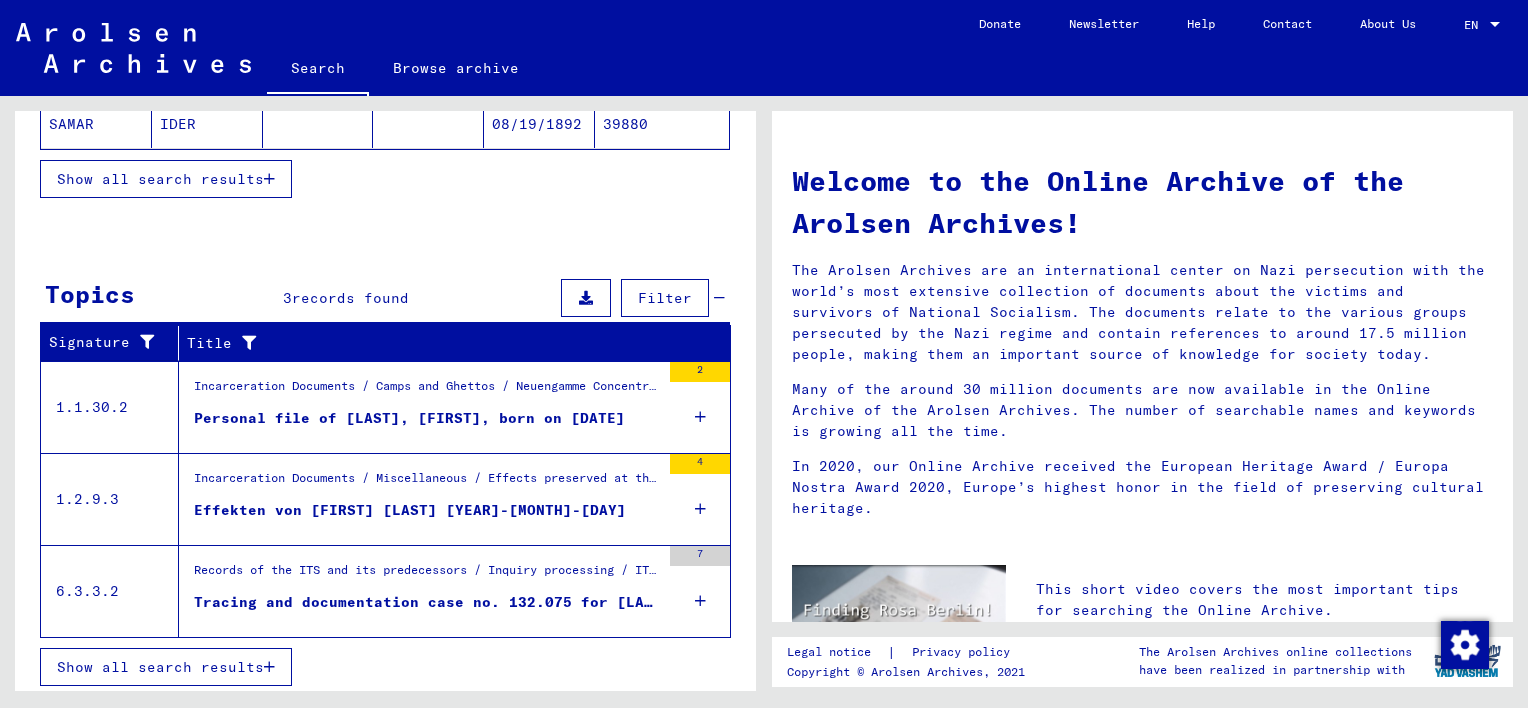 click on "Tracing and documentation case no. 132.075 for [LAST], [FIRST] born [DATE]" at bounding box center (427, 602) 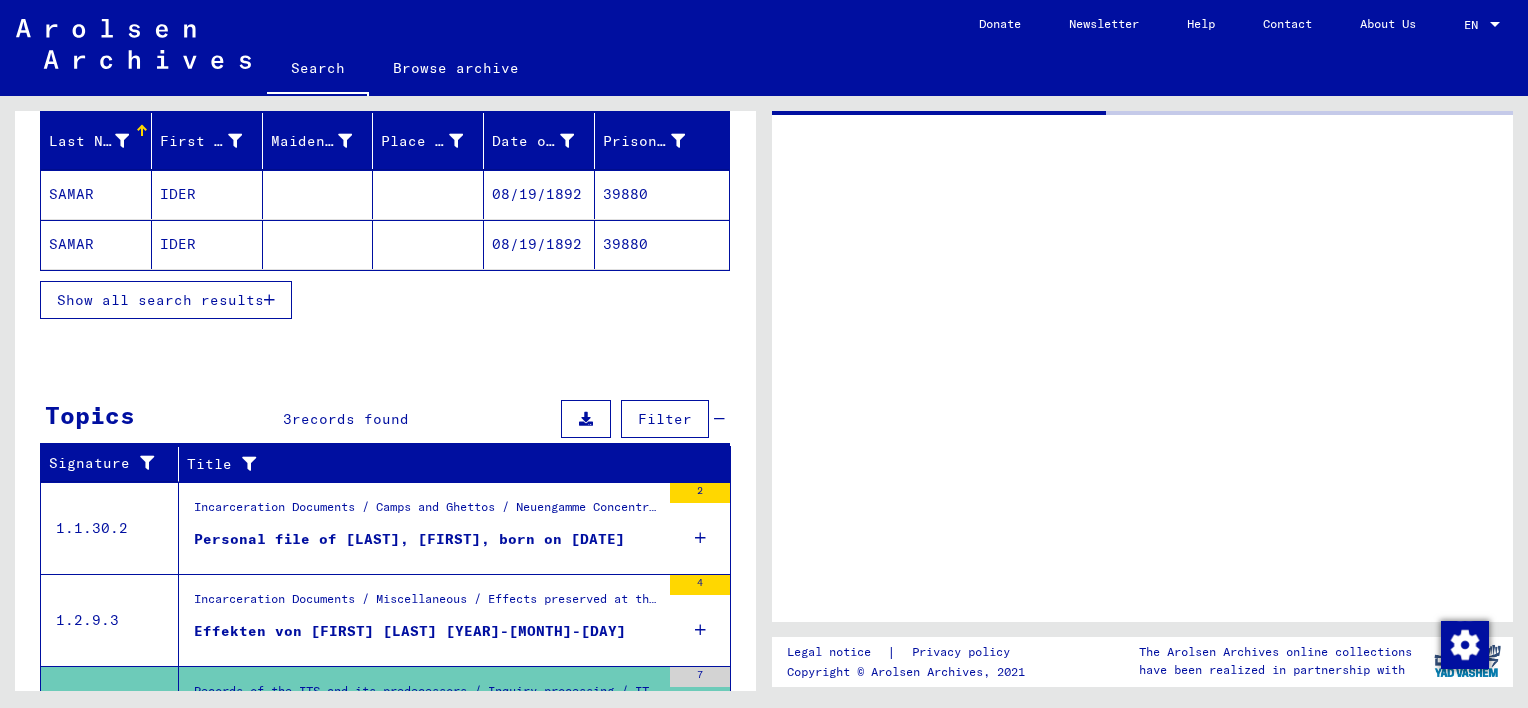 scroll, scrollTop: 197, scrollLeft: 0, axis: vertical 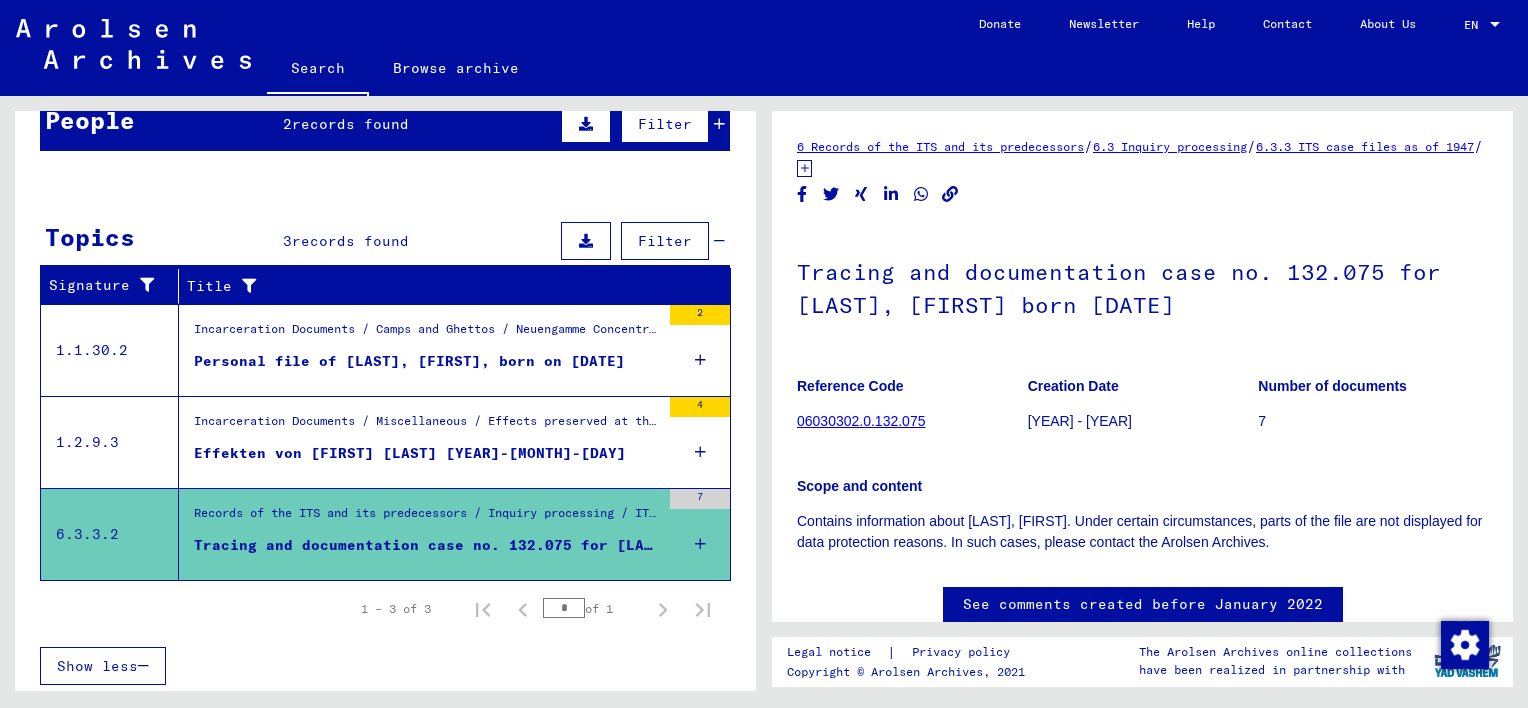 click on "06030302.0.132.075" 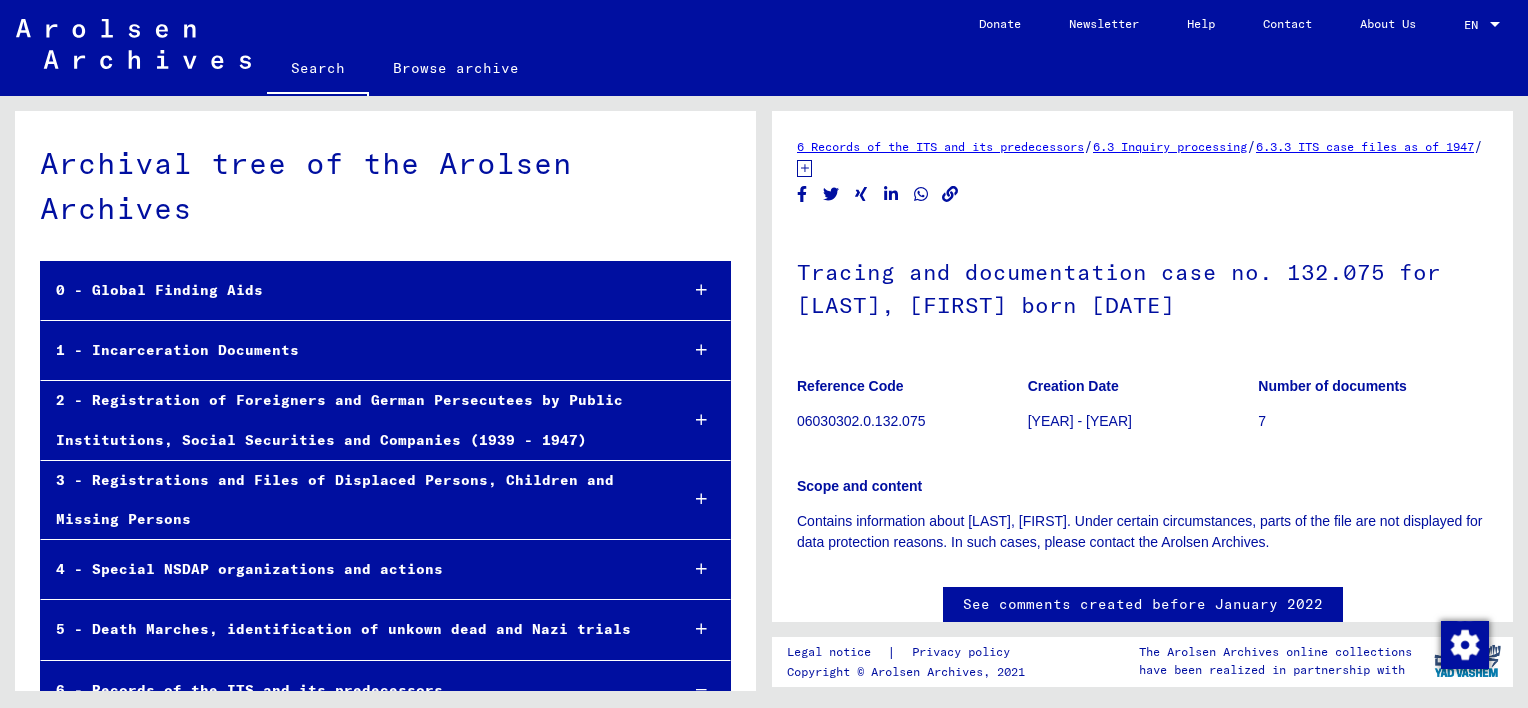 scroll, scrollTop: 29299, scrollLeft: 0, axis: vertical 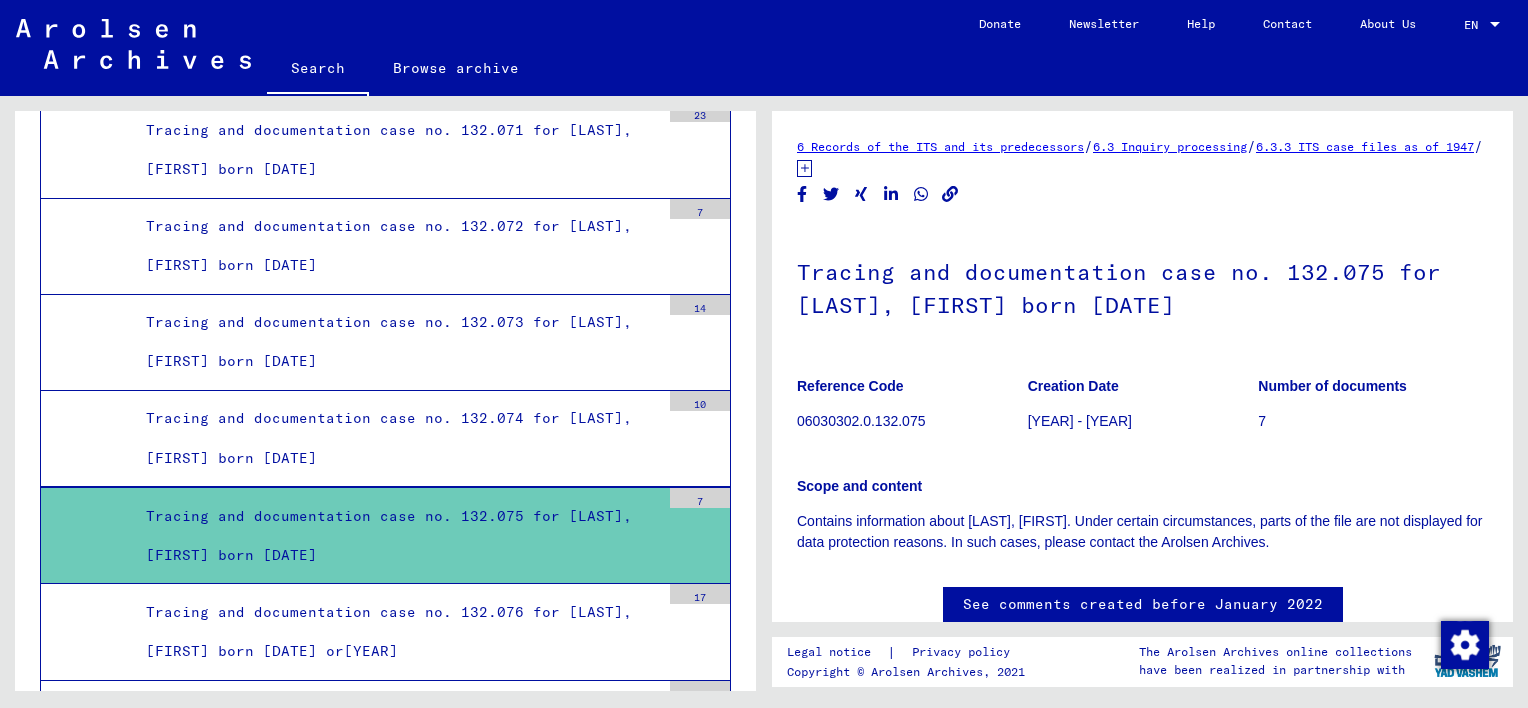 click on "Tracing and documentation case no. 132.075 for [LAST], [FIRST] born [DATE]" at bounding box center [395, 536] 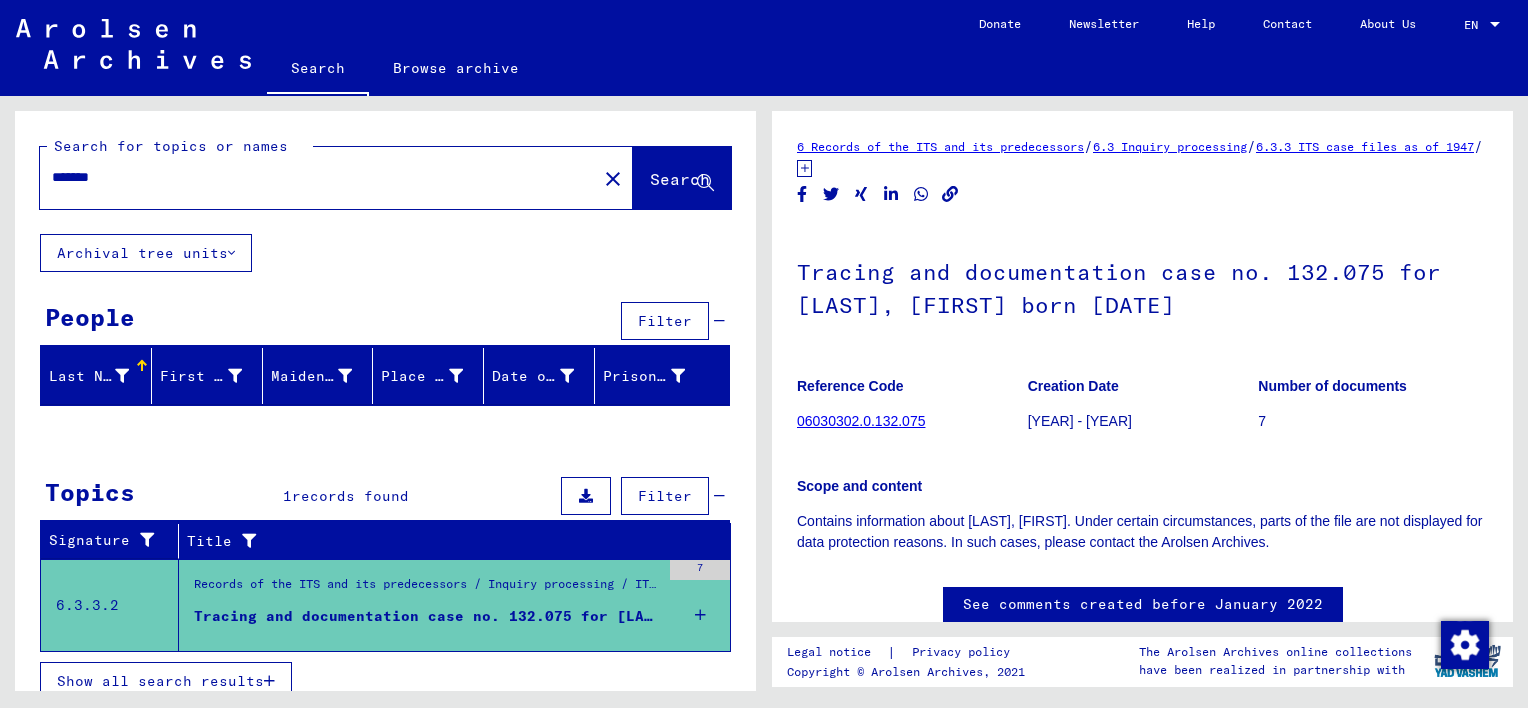 scroll, scrollTop: 15, scrollLeft: 0, axis: vertical 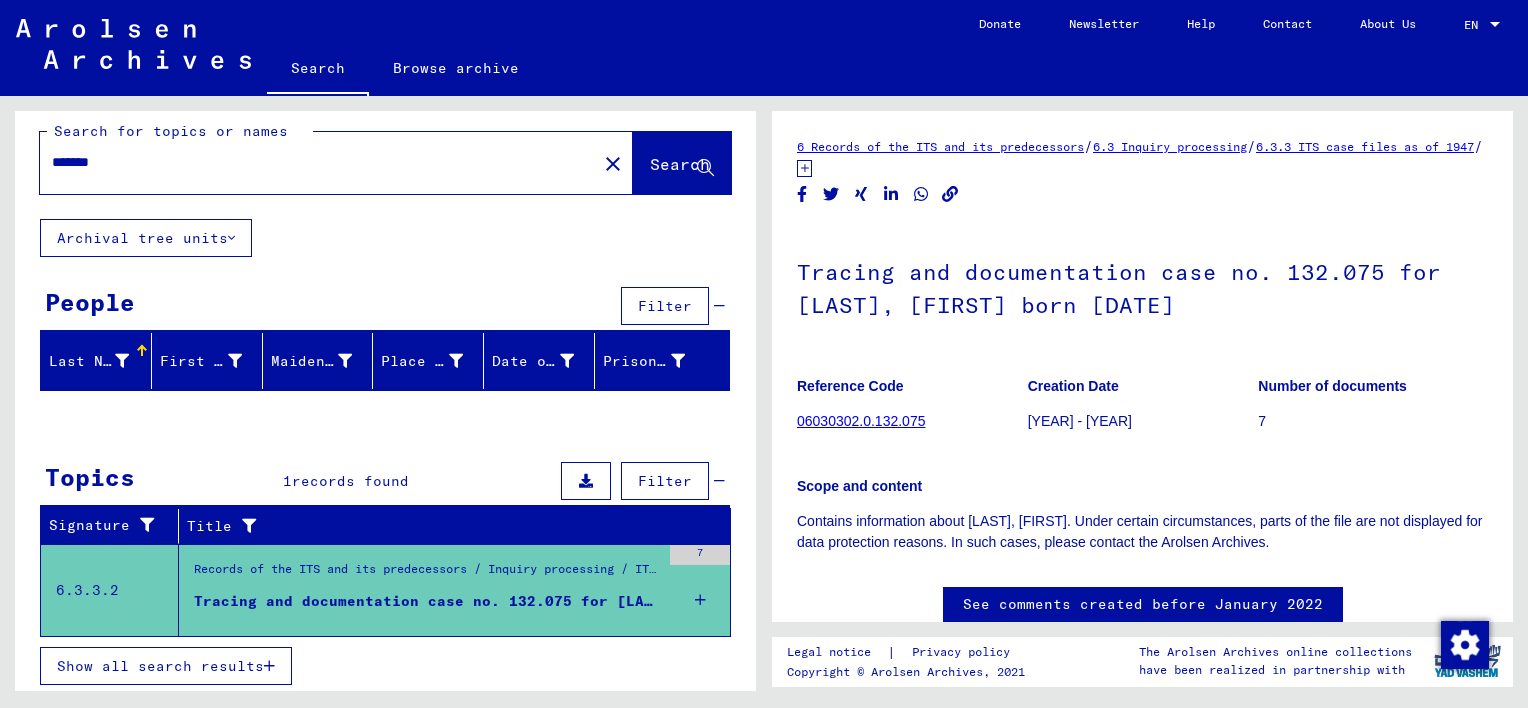 click on "7" at bounding box center (700, 555) 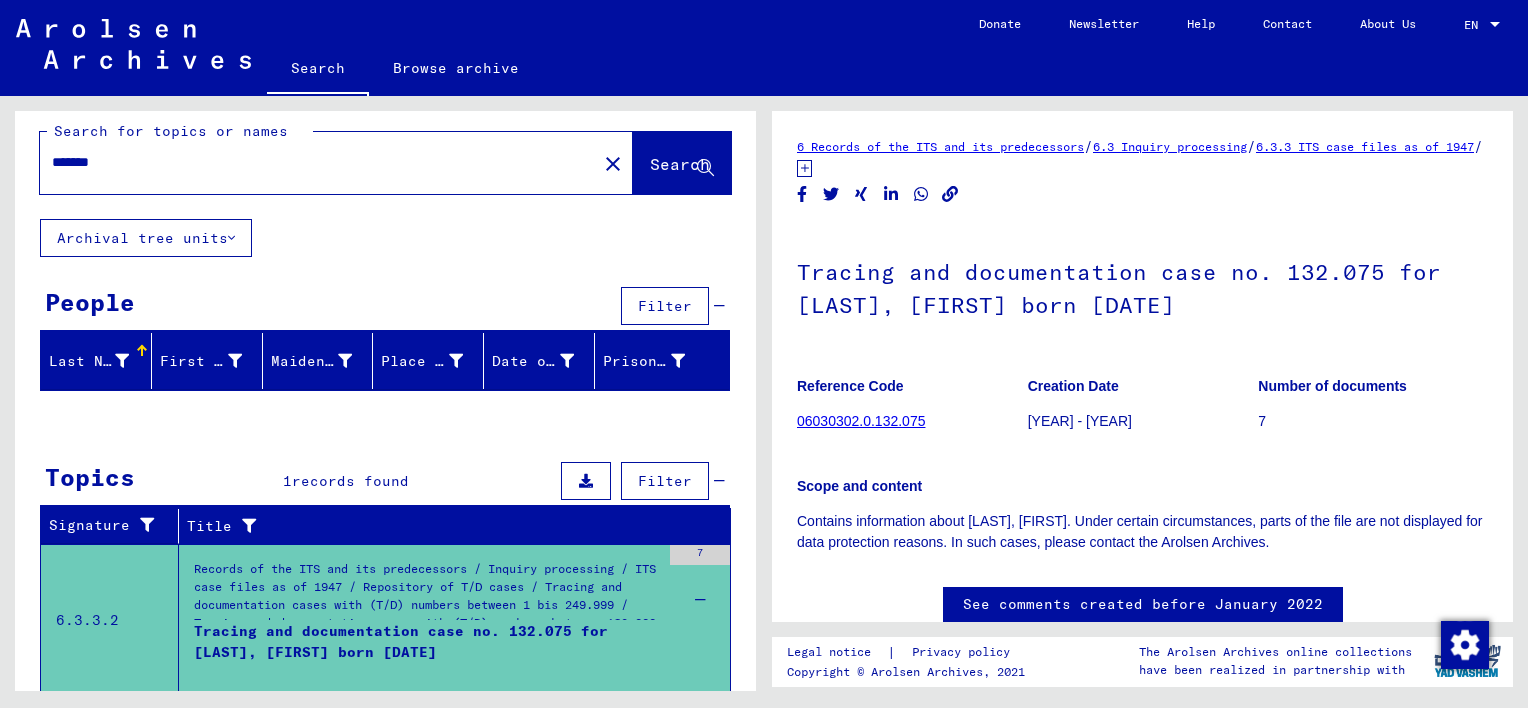 click on "7" at bounding box center (700, 555) 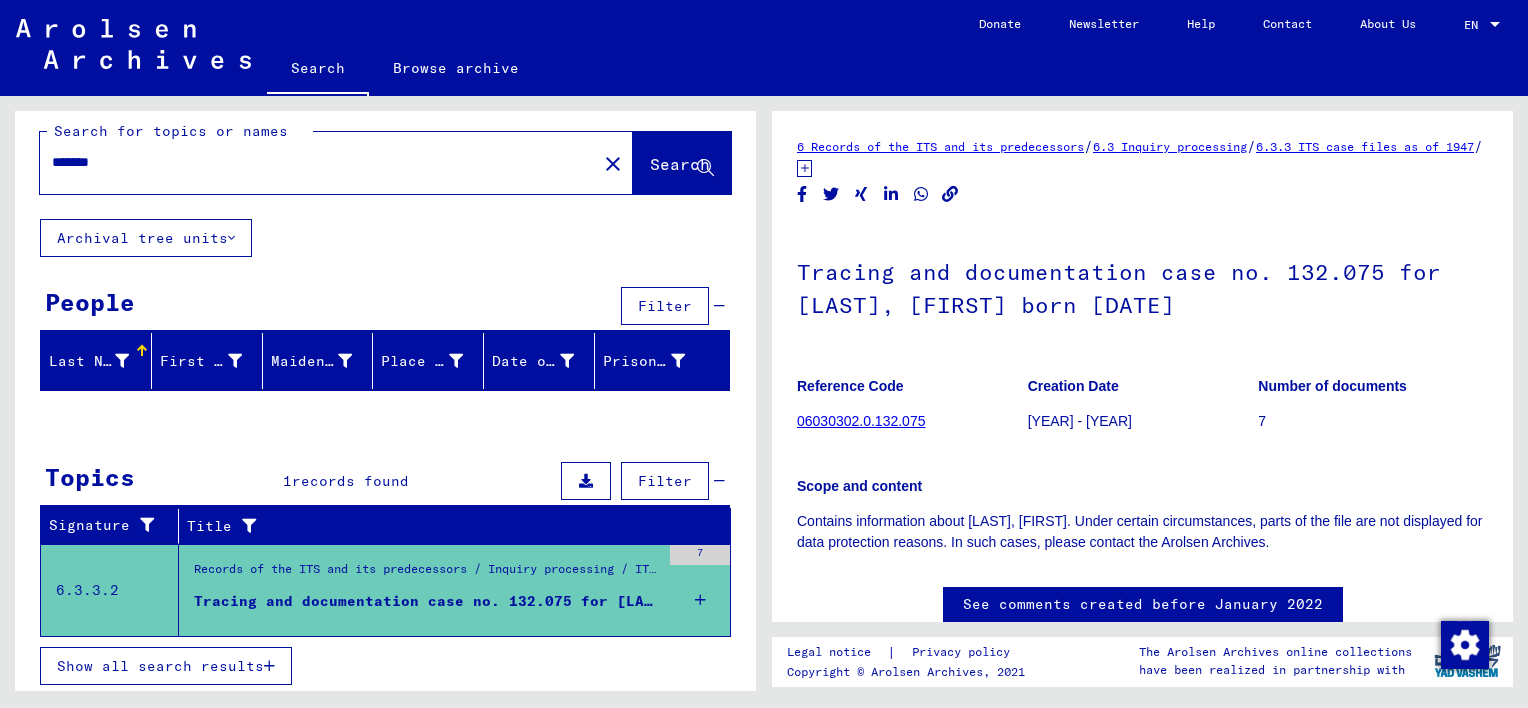 click on "7" at bounding box center [700, 555] 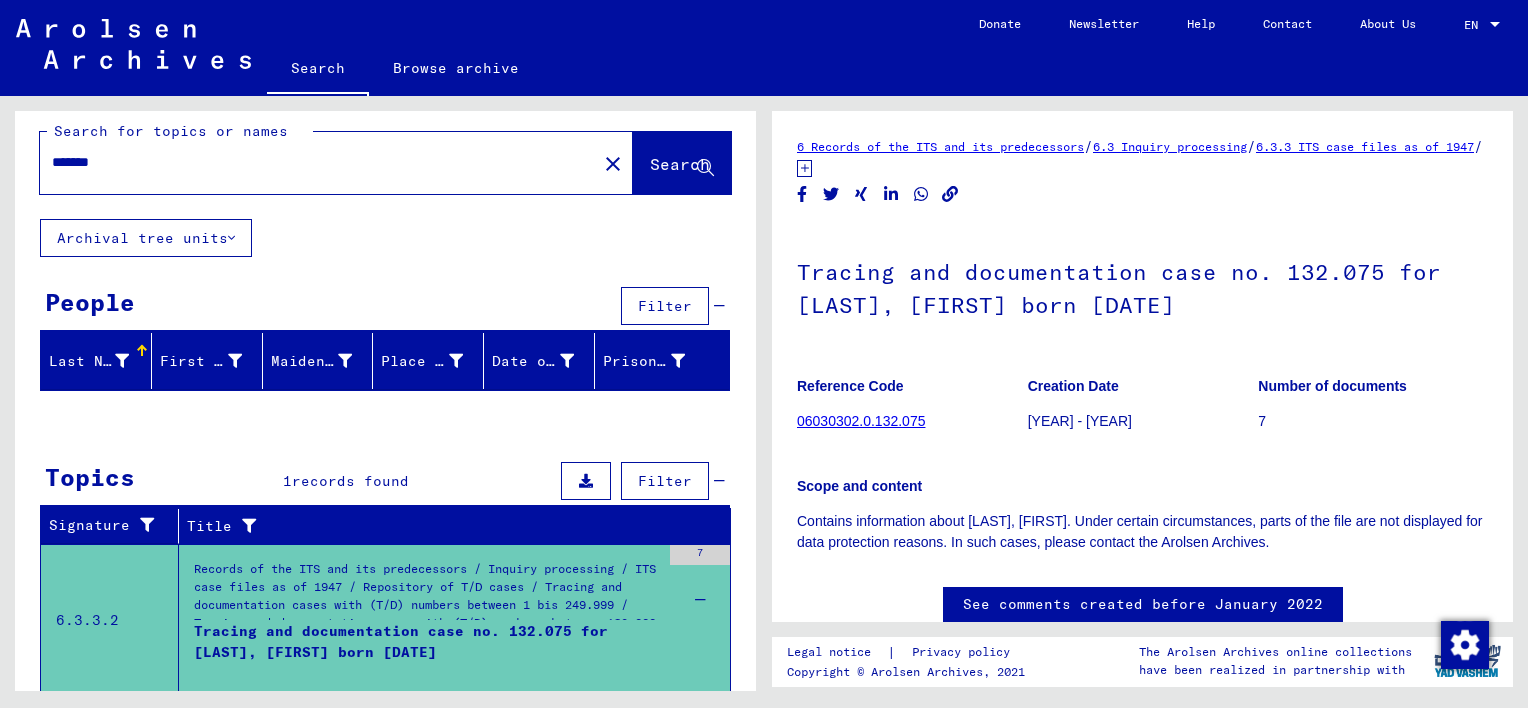 click on "Tracing and documentation case no. 132.075 for [LAST], [FIRST] born [DATE]" at bounding box center [427, 651] 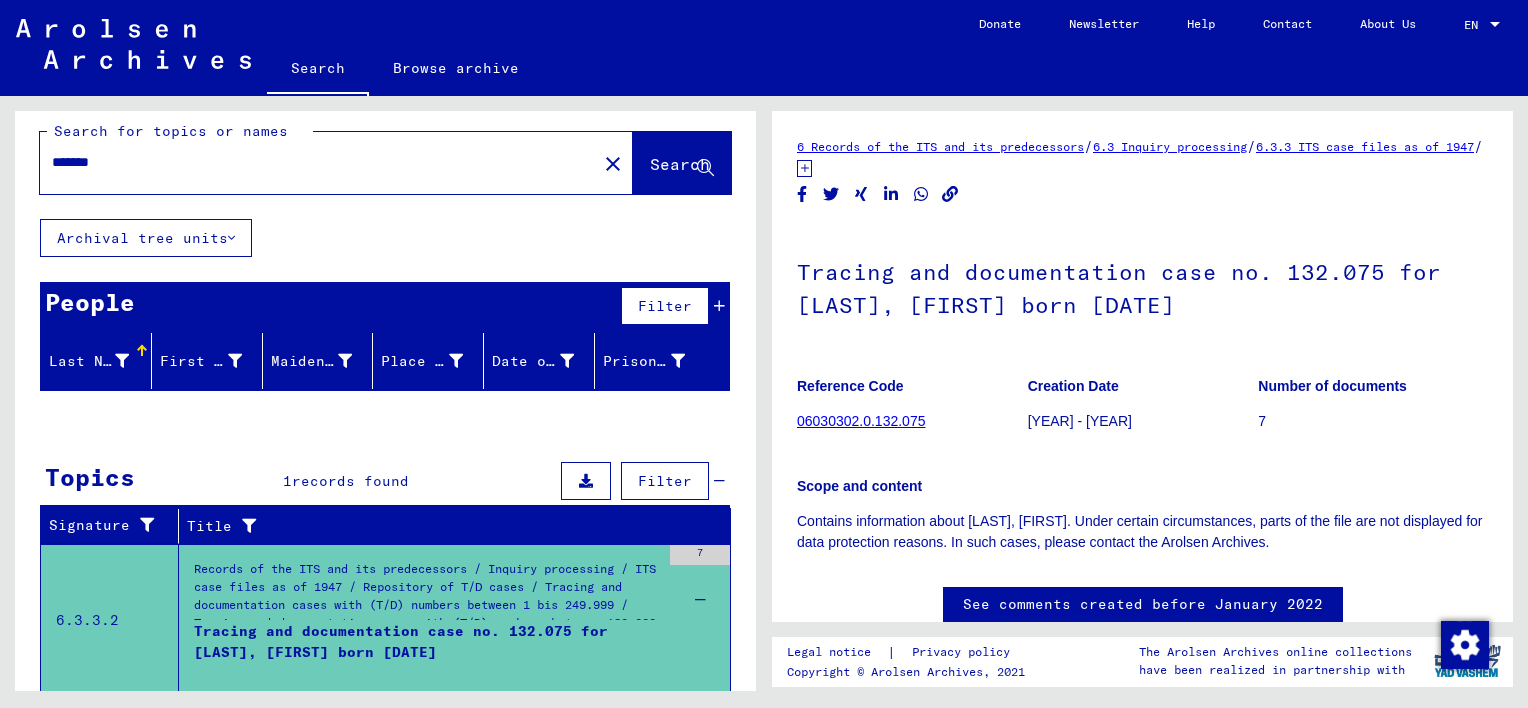 scroll, scrollTop: 0, scrollLeft: 0, axis: both 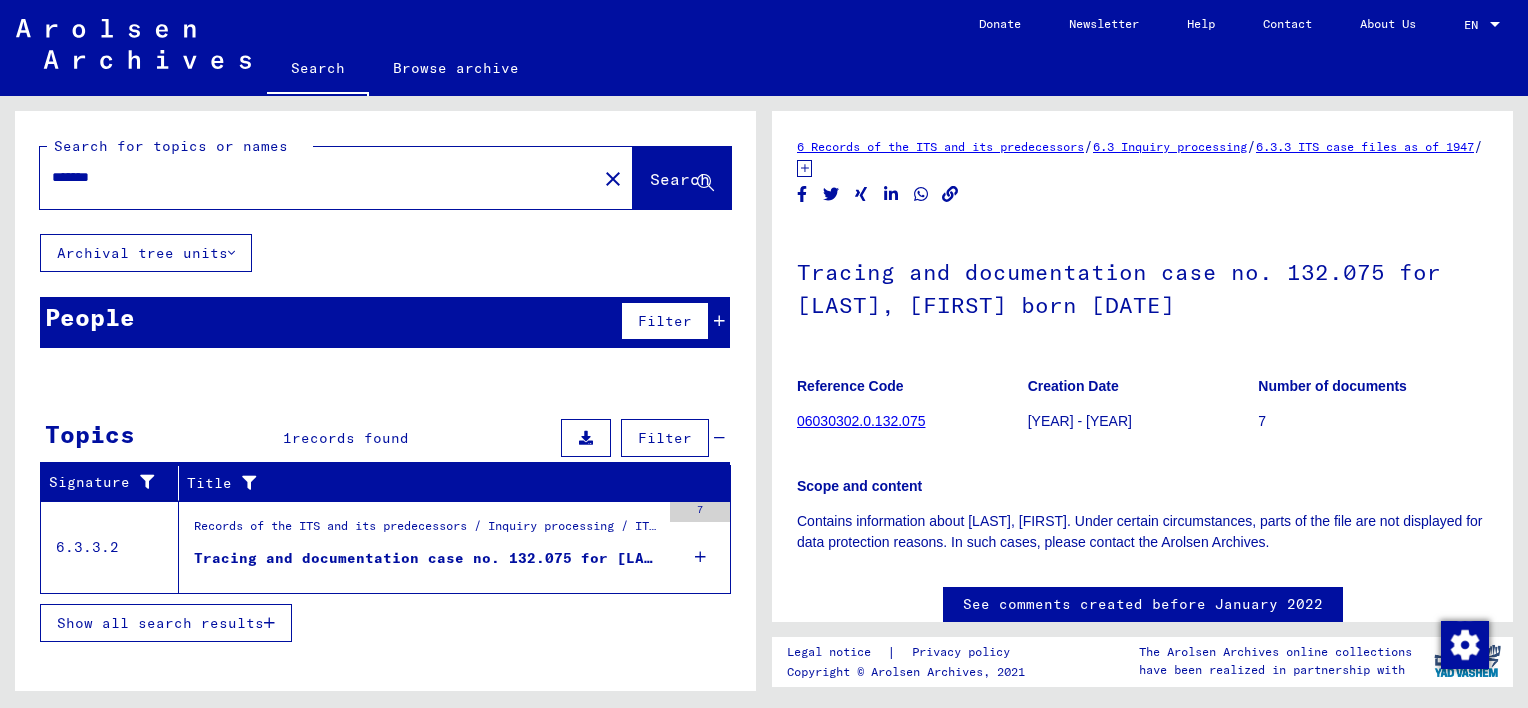 click on "Tracing and documentation case no. 132.075 for [LAST], [FIRST] born [DATE]" at bounding box center (427, 558) 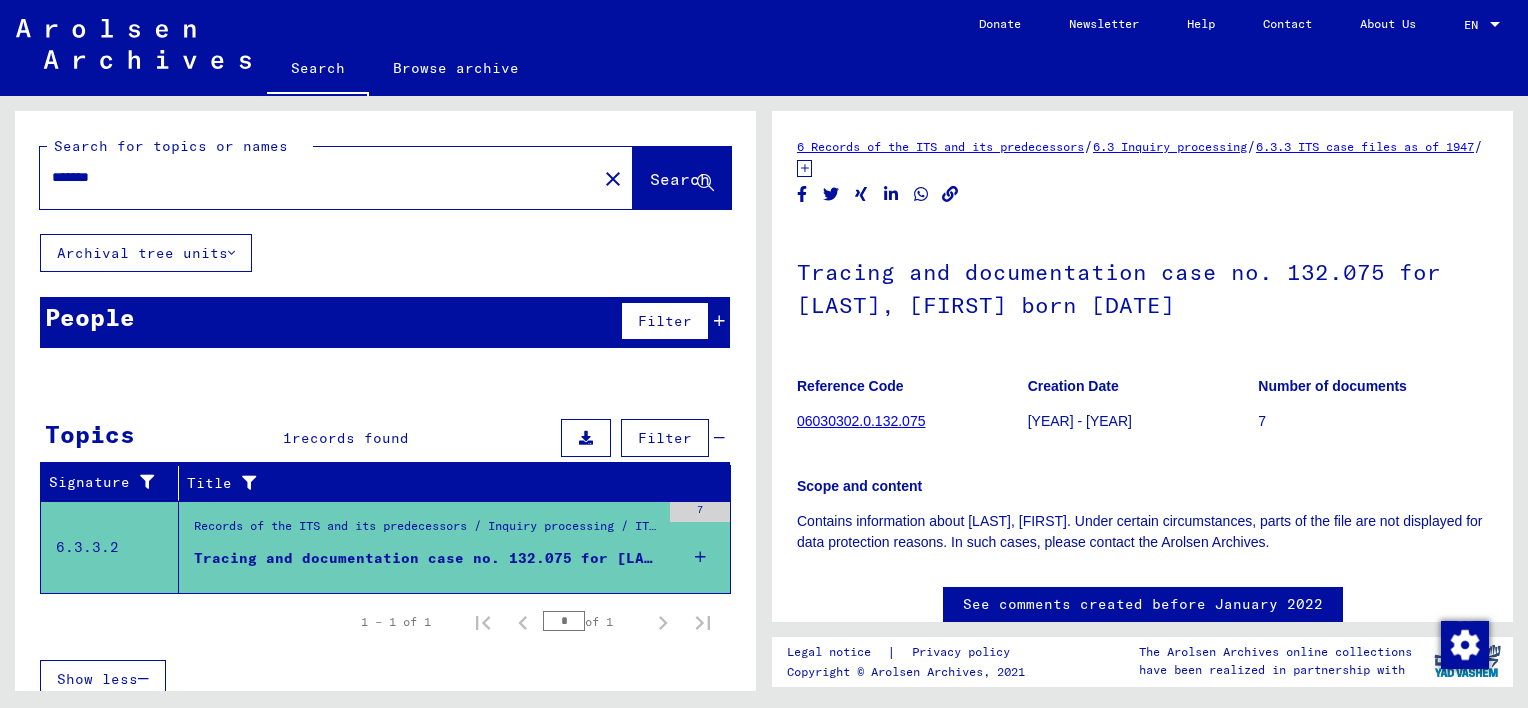 type on "**********" 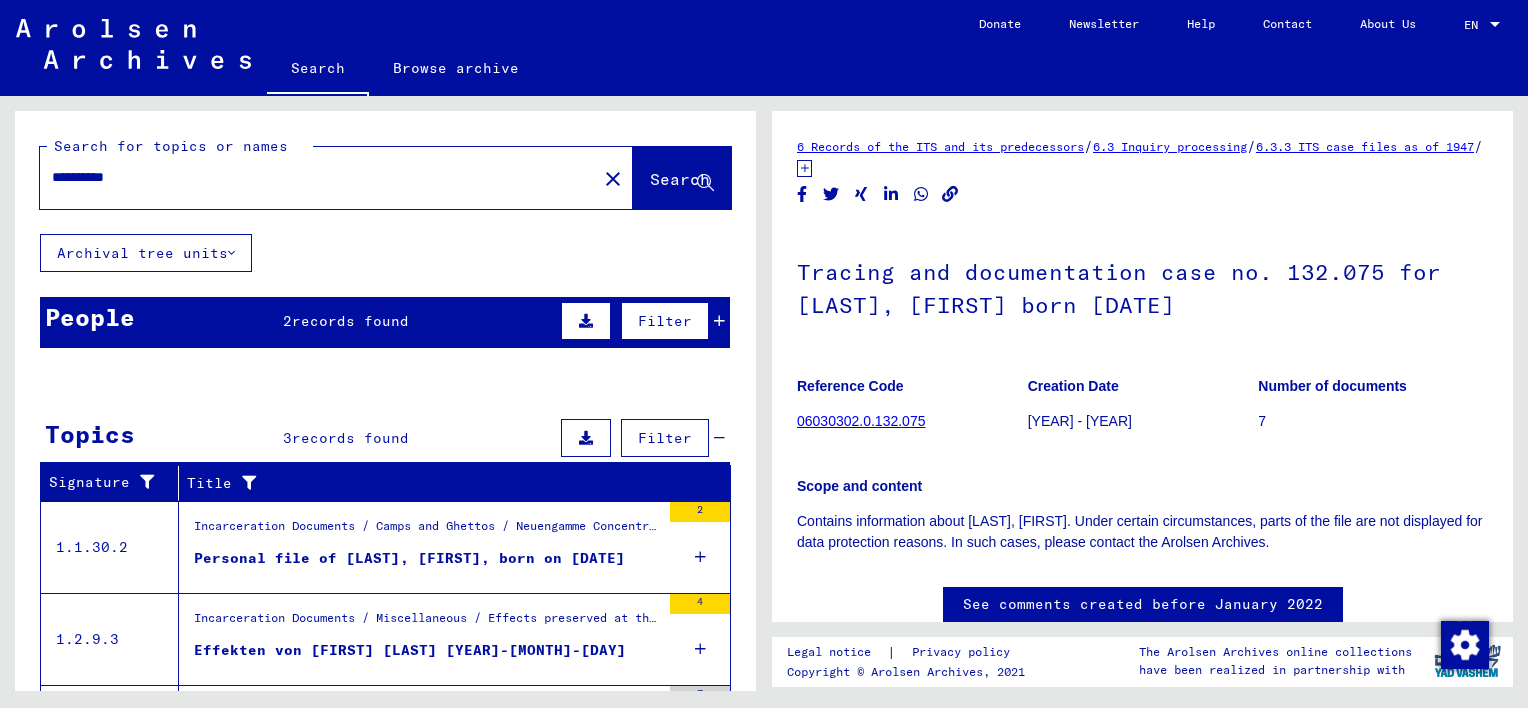 click on "Personal file of [LAST], [FIRST], born on [DATE]" at bounding box center (409, 558) 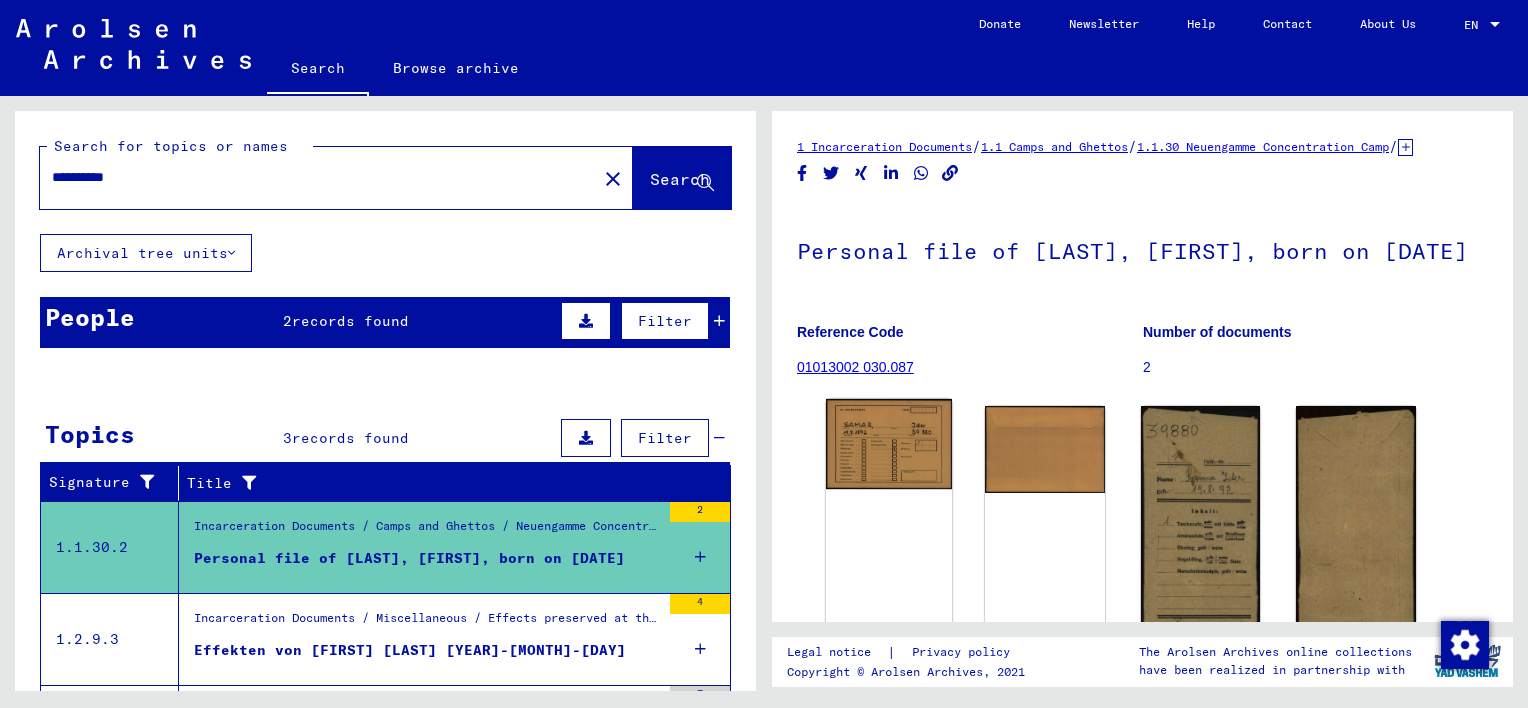 click 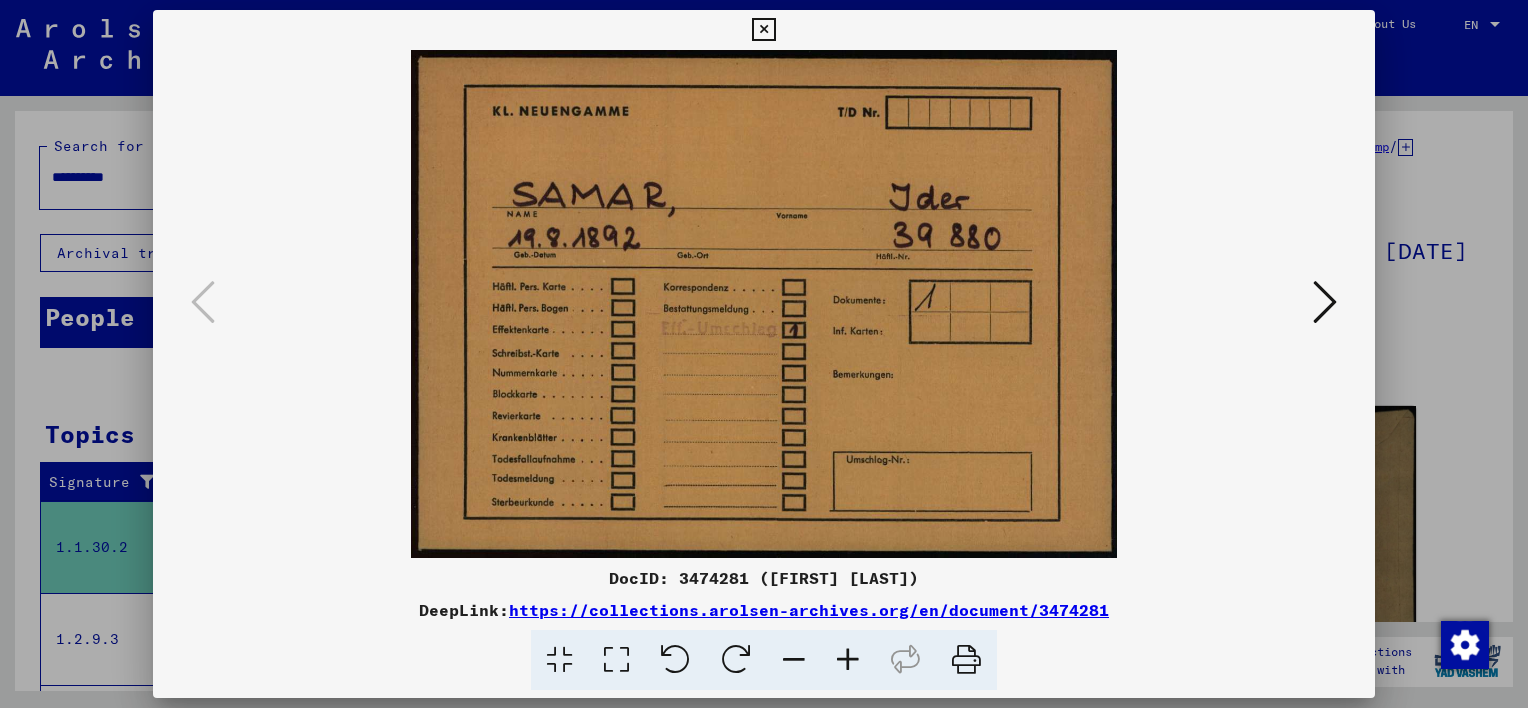 click at bounding box center (1325, 302) 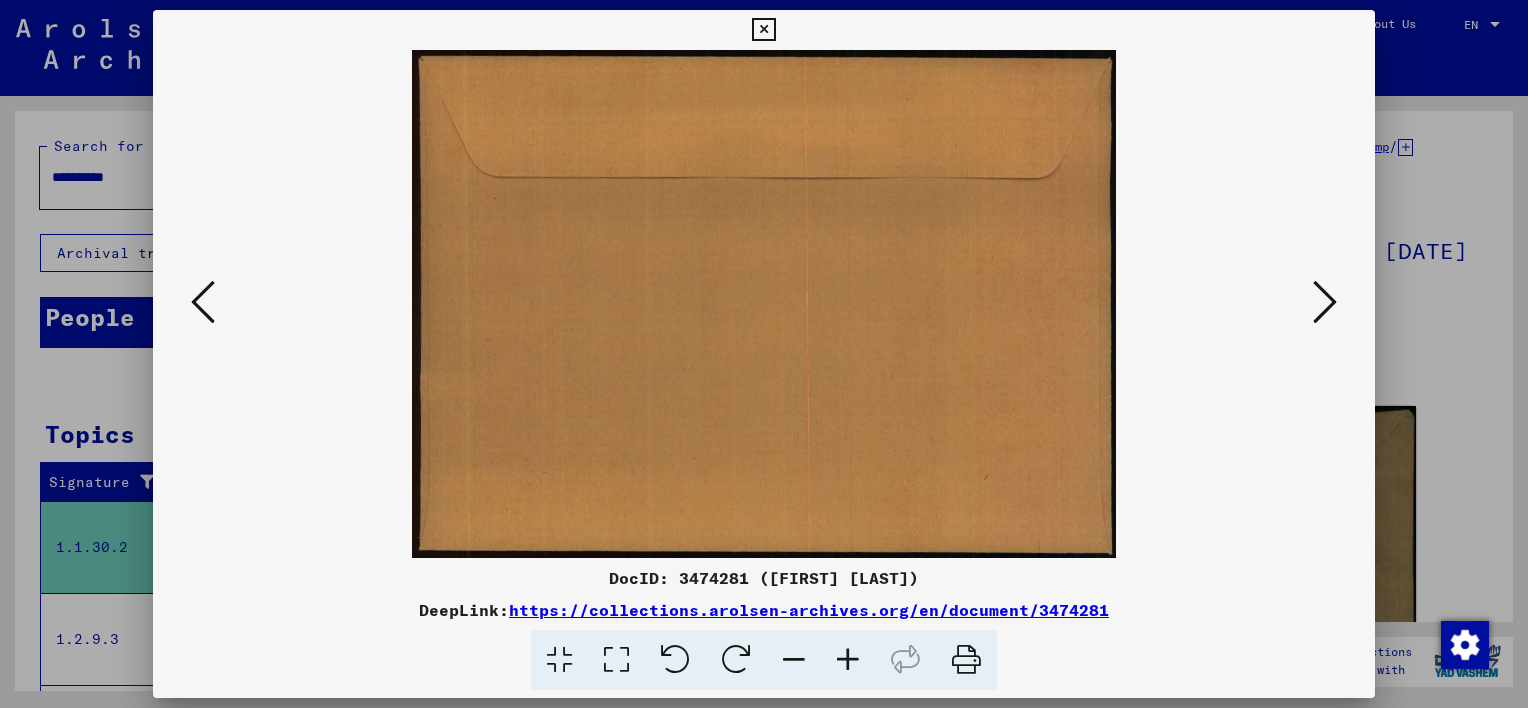 click at bounding box center [203, 302] 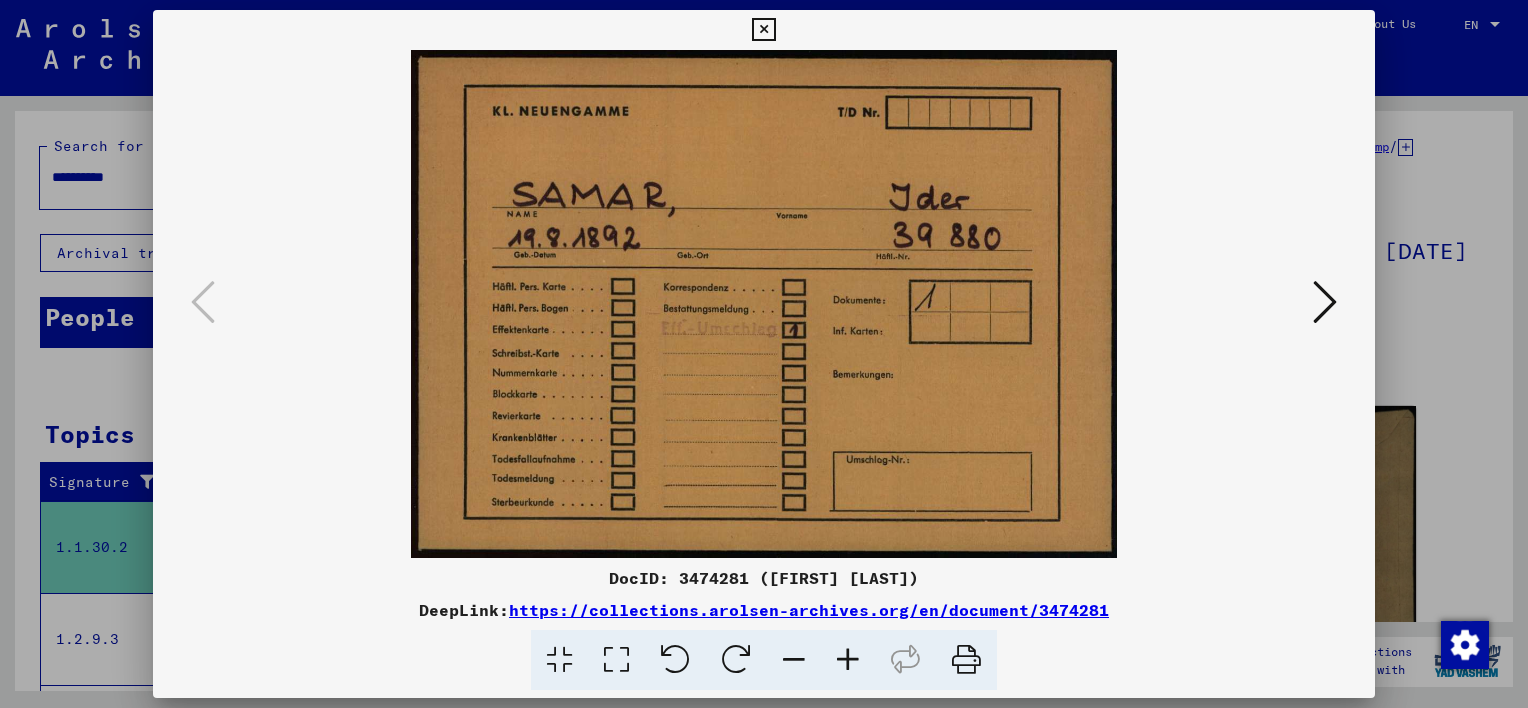 click at bounding box center [1325, 302] 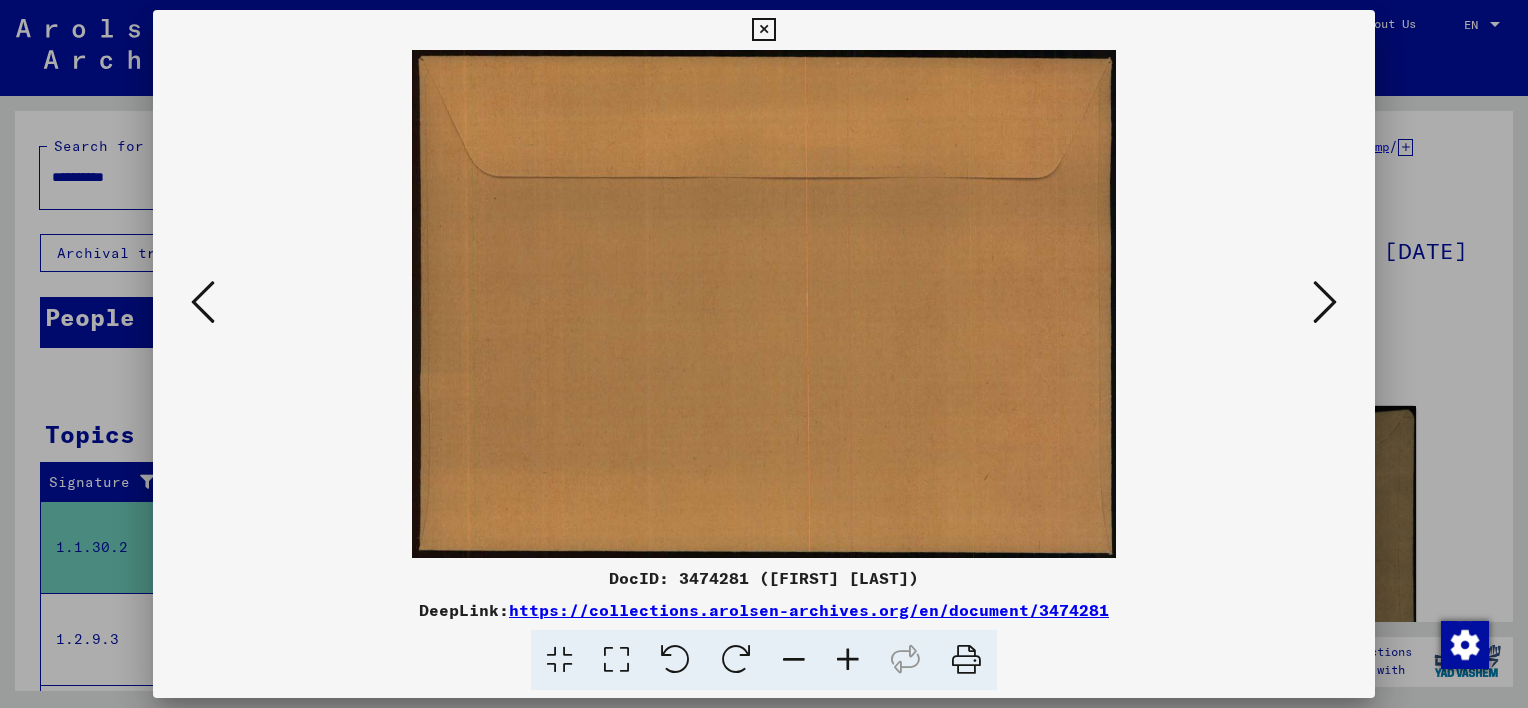 click at bounding box center (1325, 302) 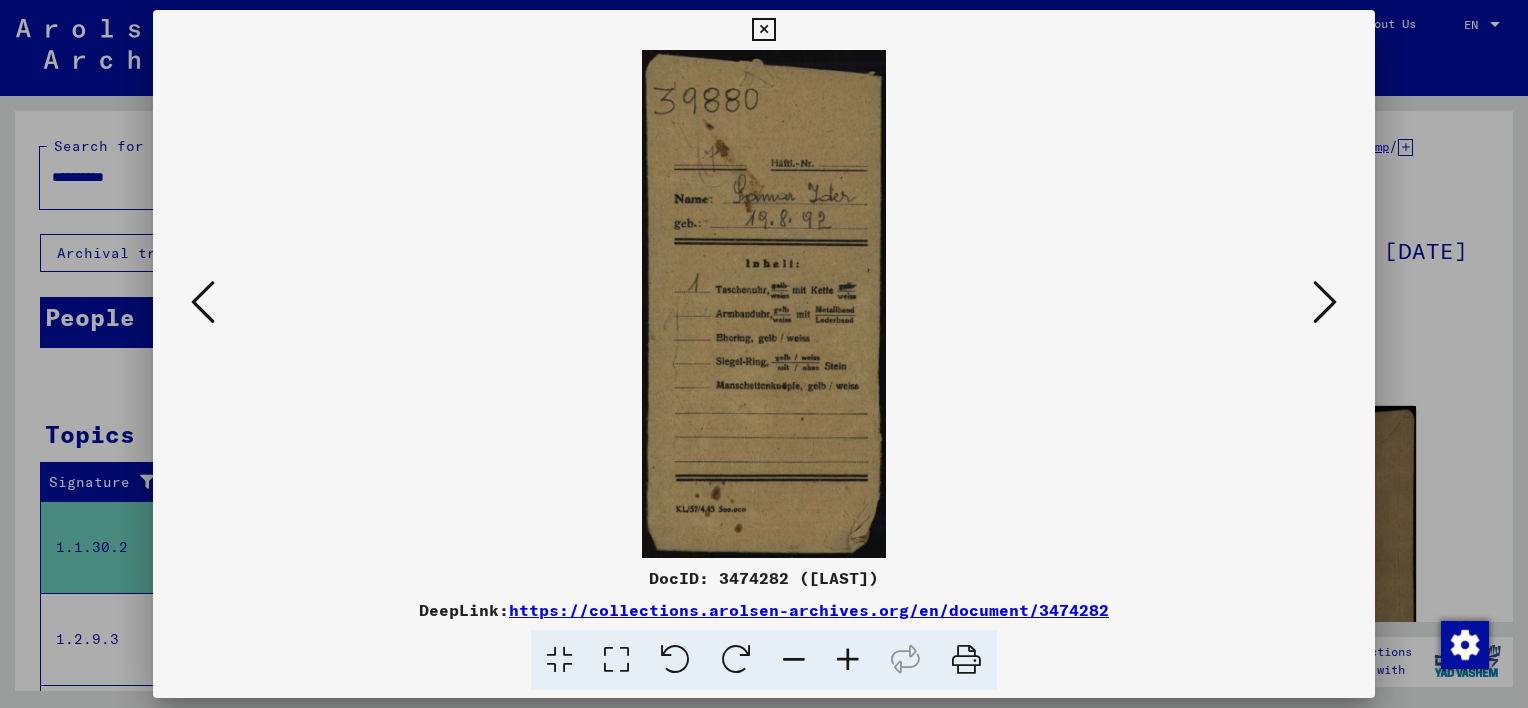 click at bounding box center (764, 304) 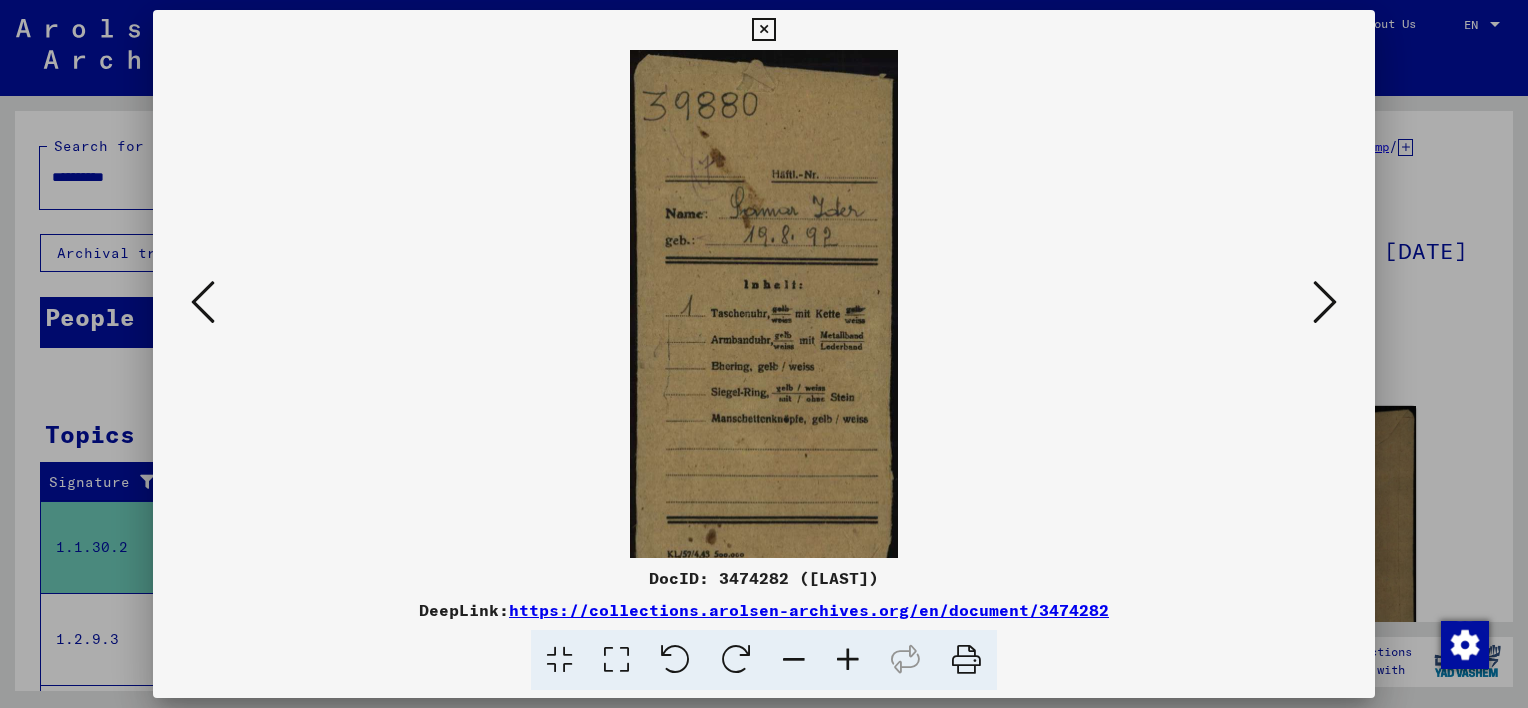 click at bounding box center (848, 660) 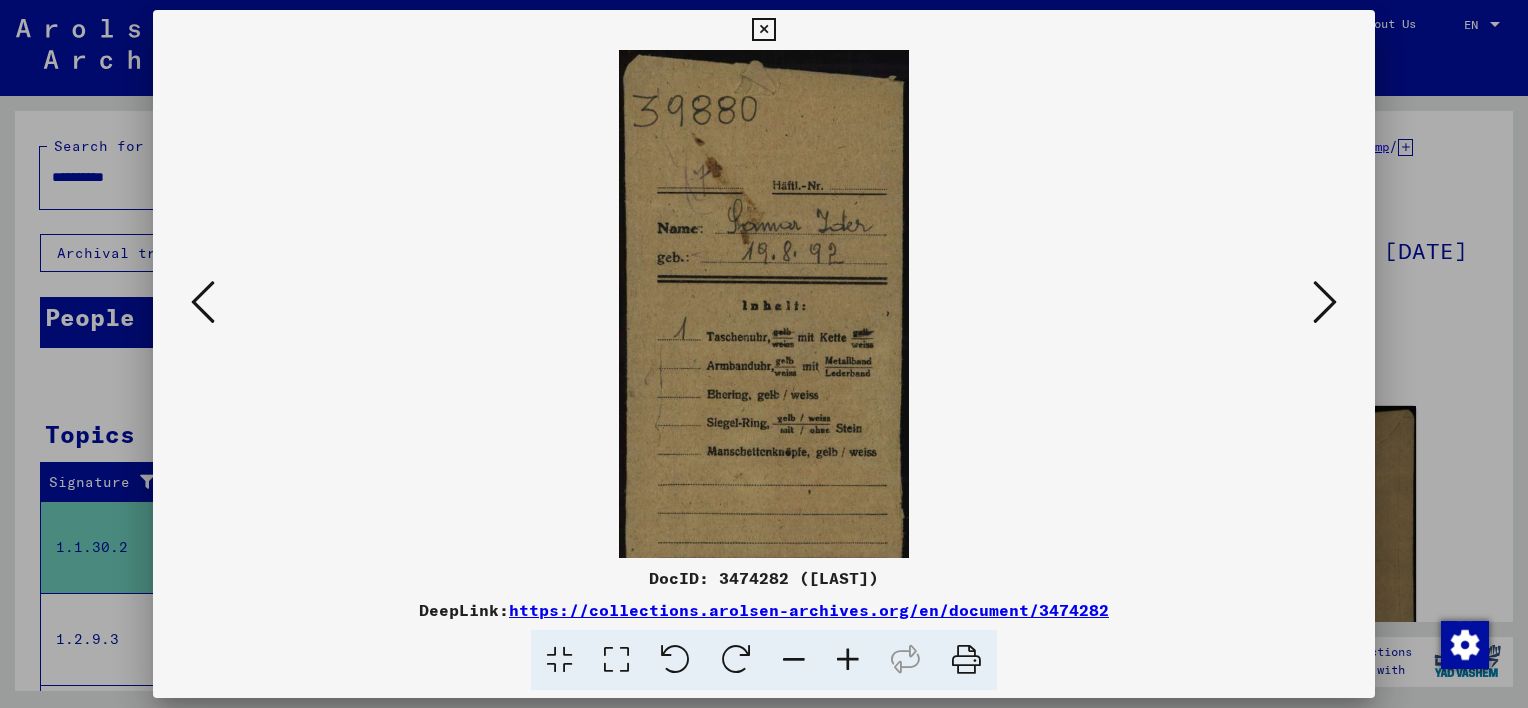 click at bounding box center (848, 660) 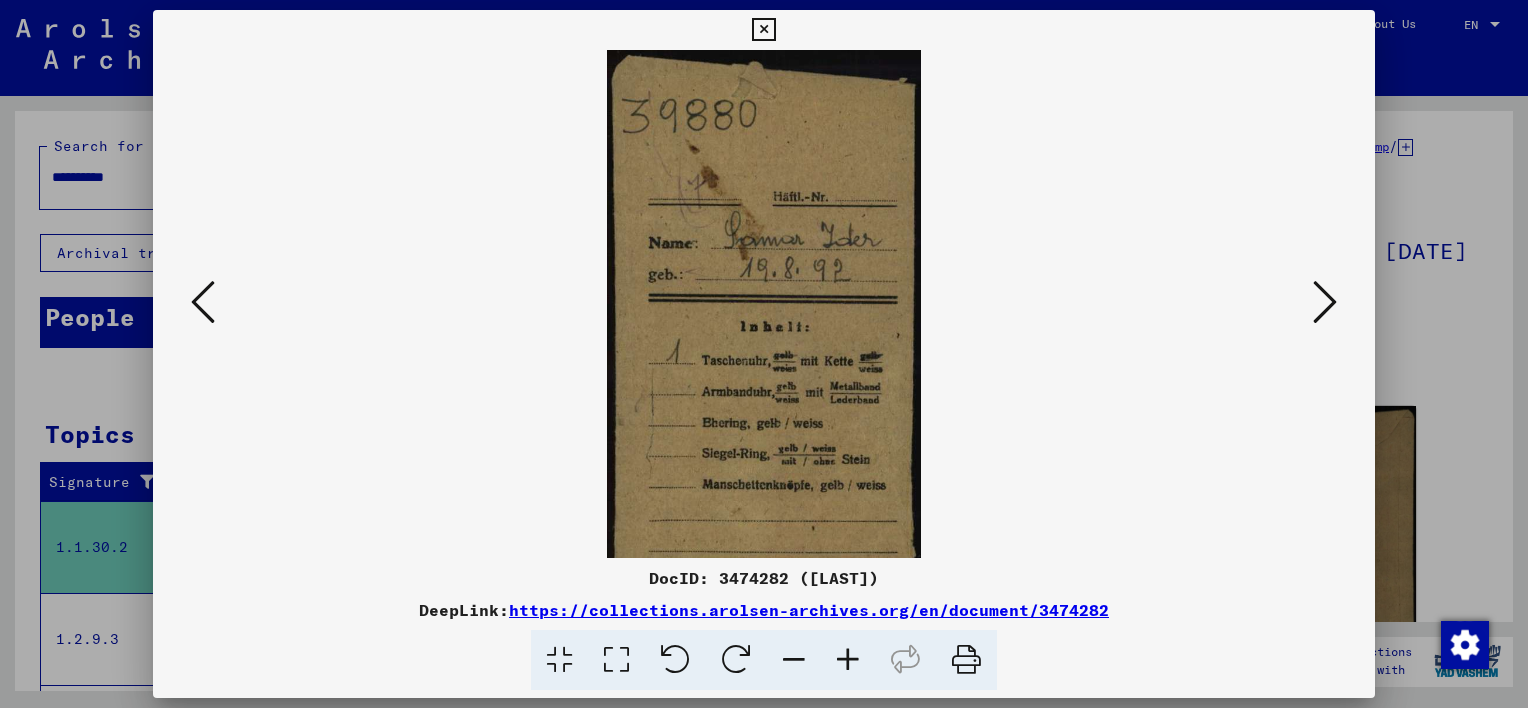 click at bounding box center (848, 660) 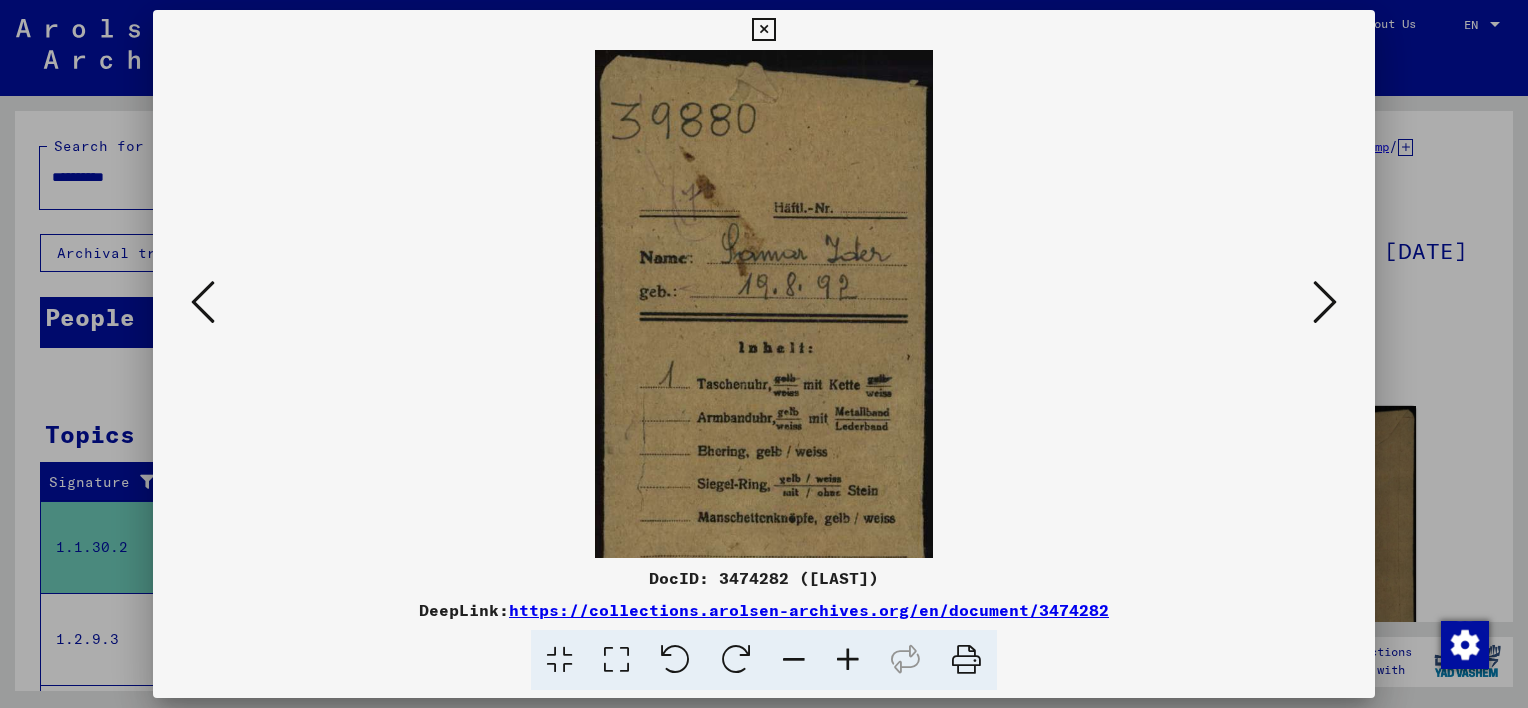 click at bounding box center [1325, 302] 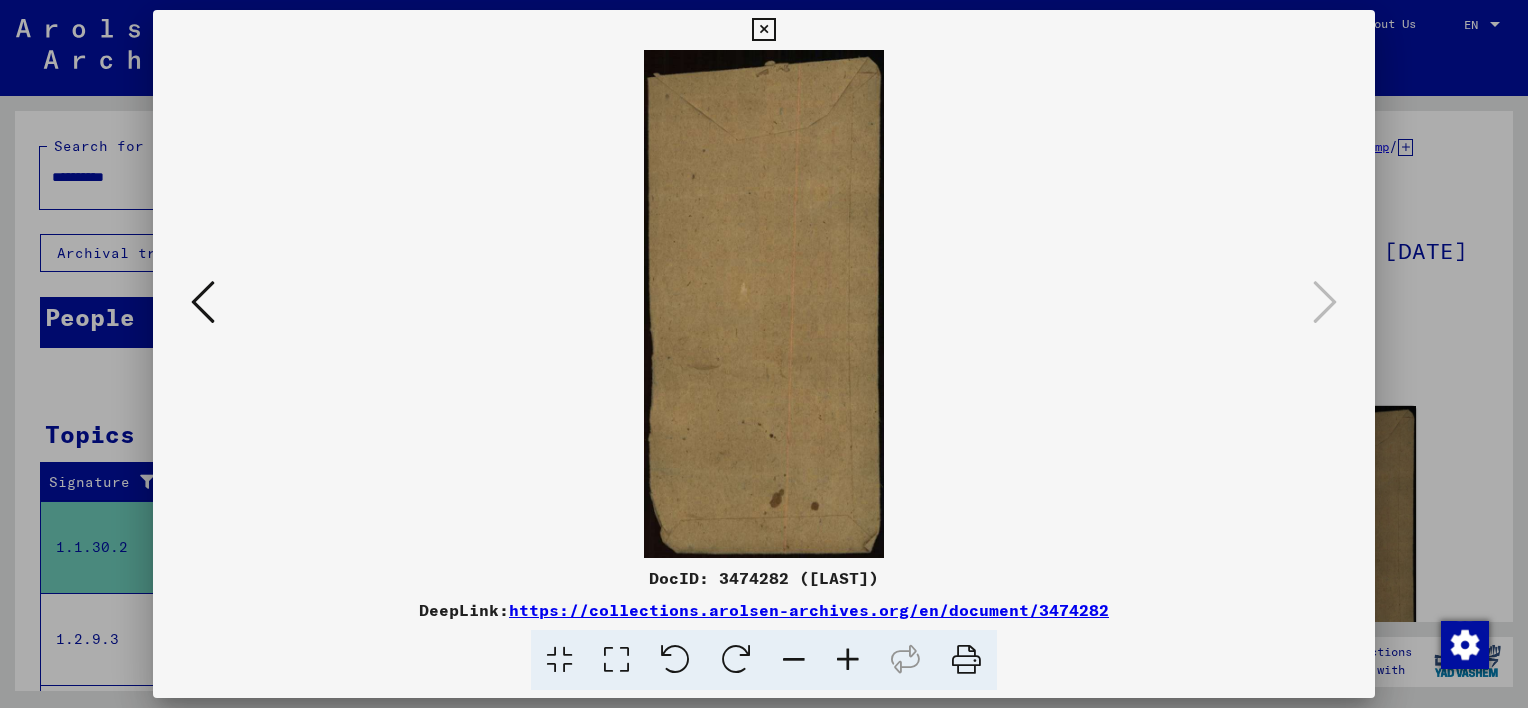 click at bounding box center [763, 30] 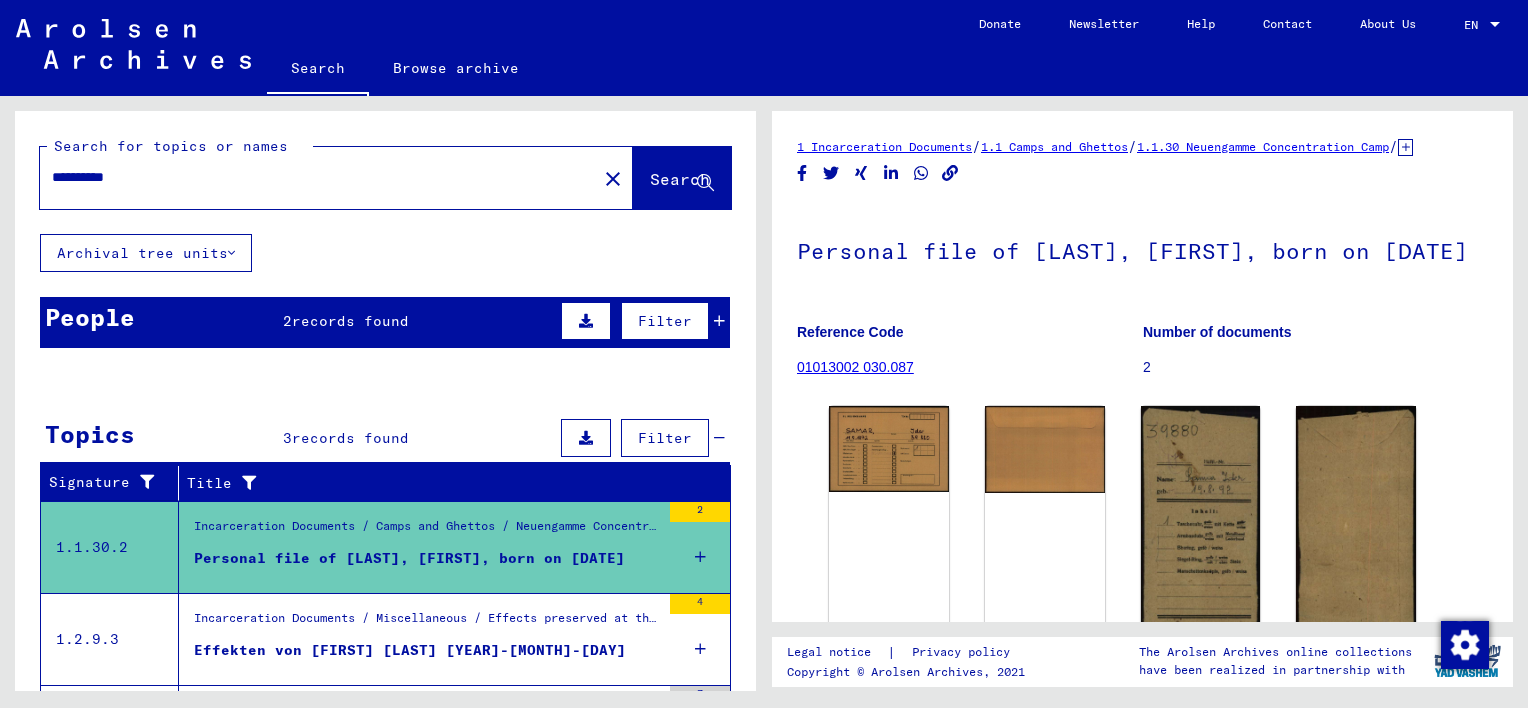 click on "close" 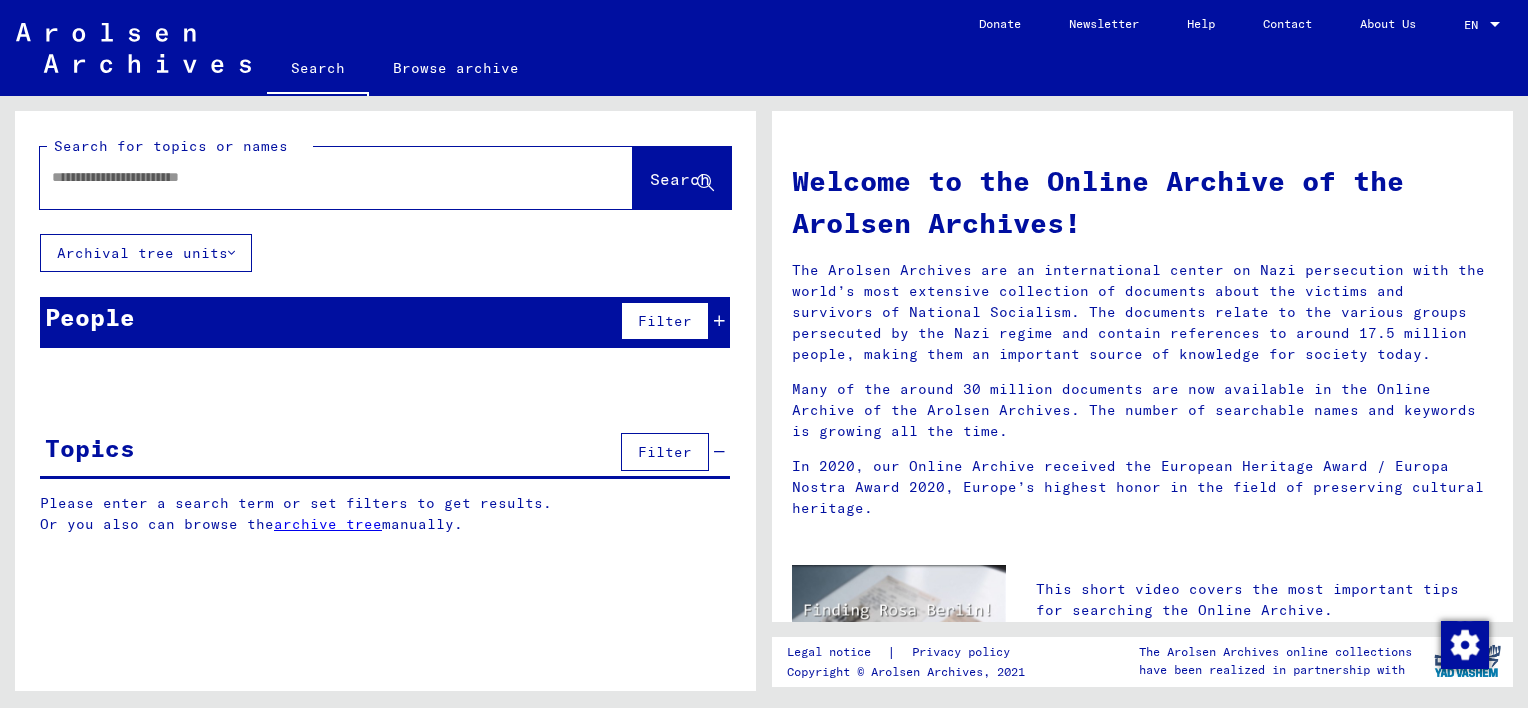 click at bounding box center (312, 177) 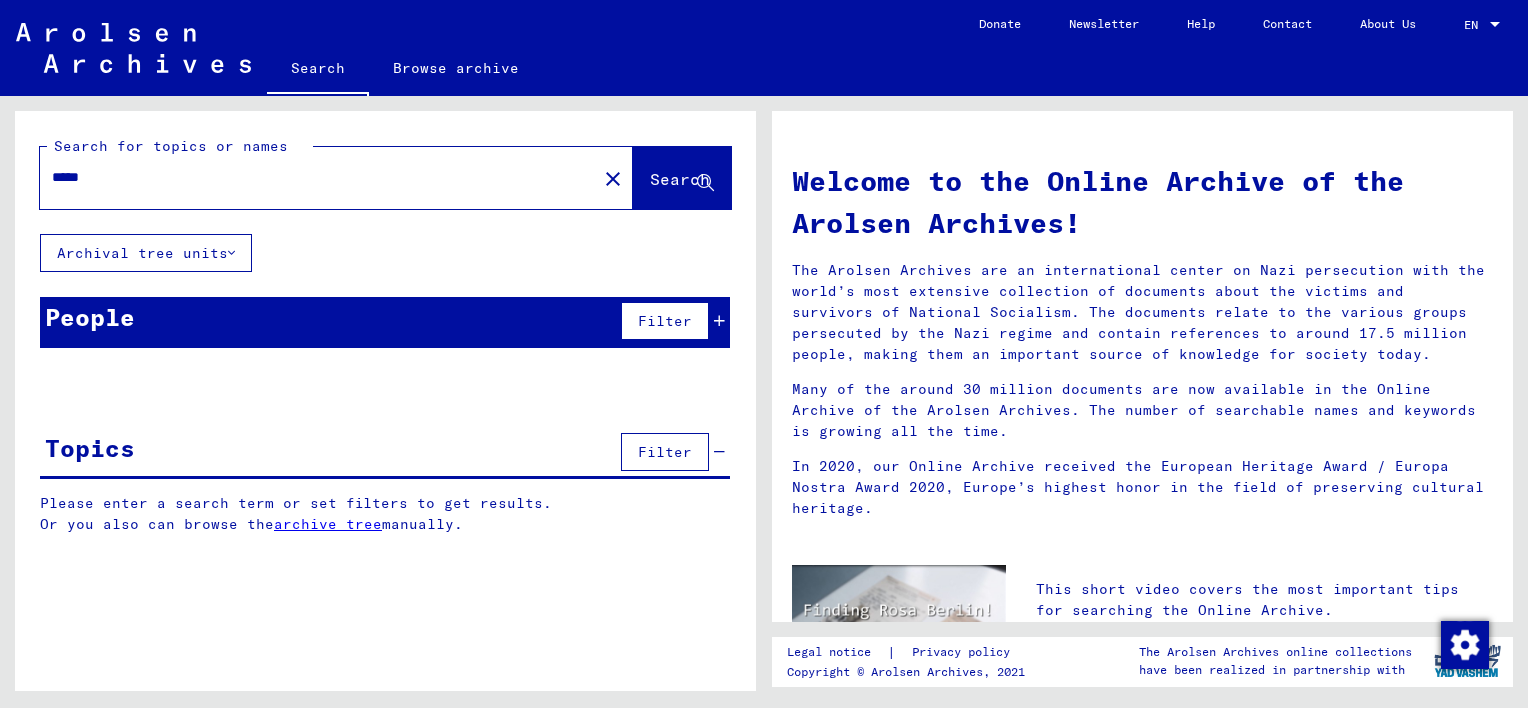 type on "*****" 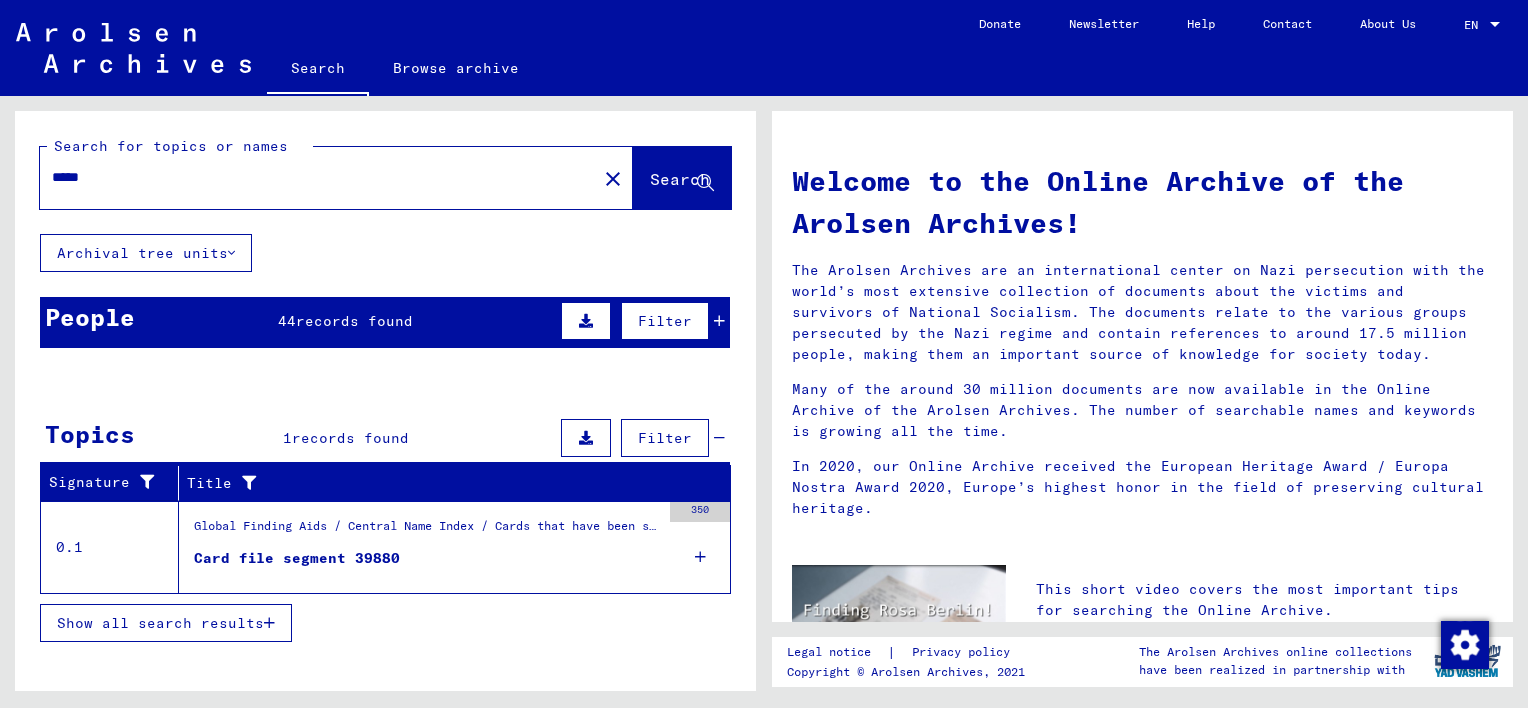 click on "Card file segment 39880" at bounding box center (297, 558) 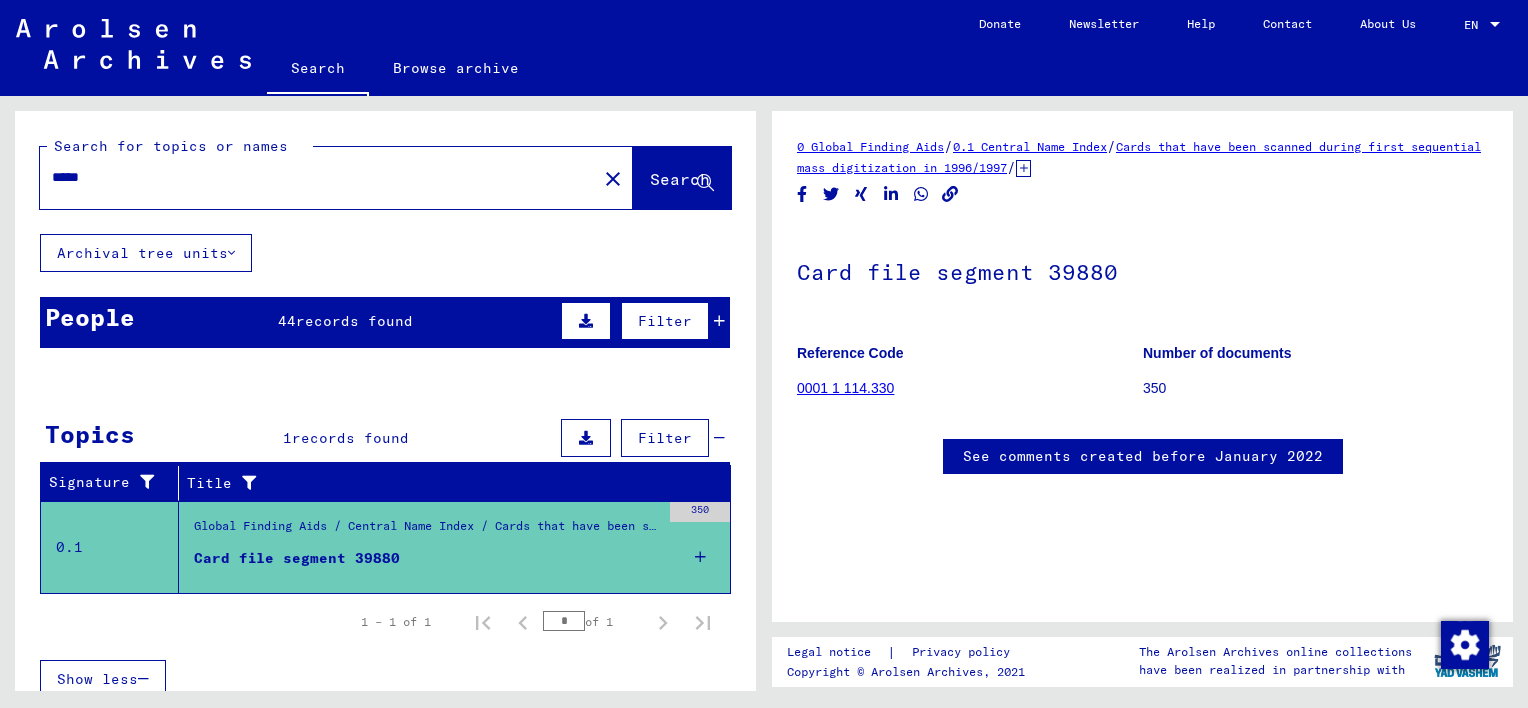 scroll, scrollTop: 0, scrollLeft: 0, axis: both 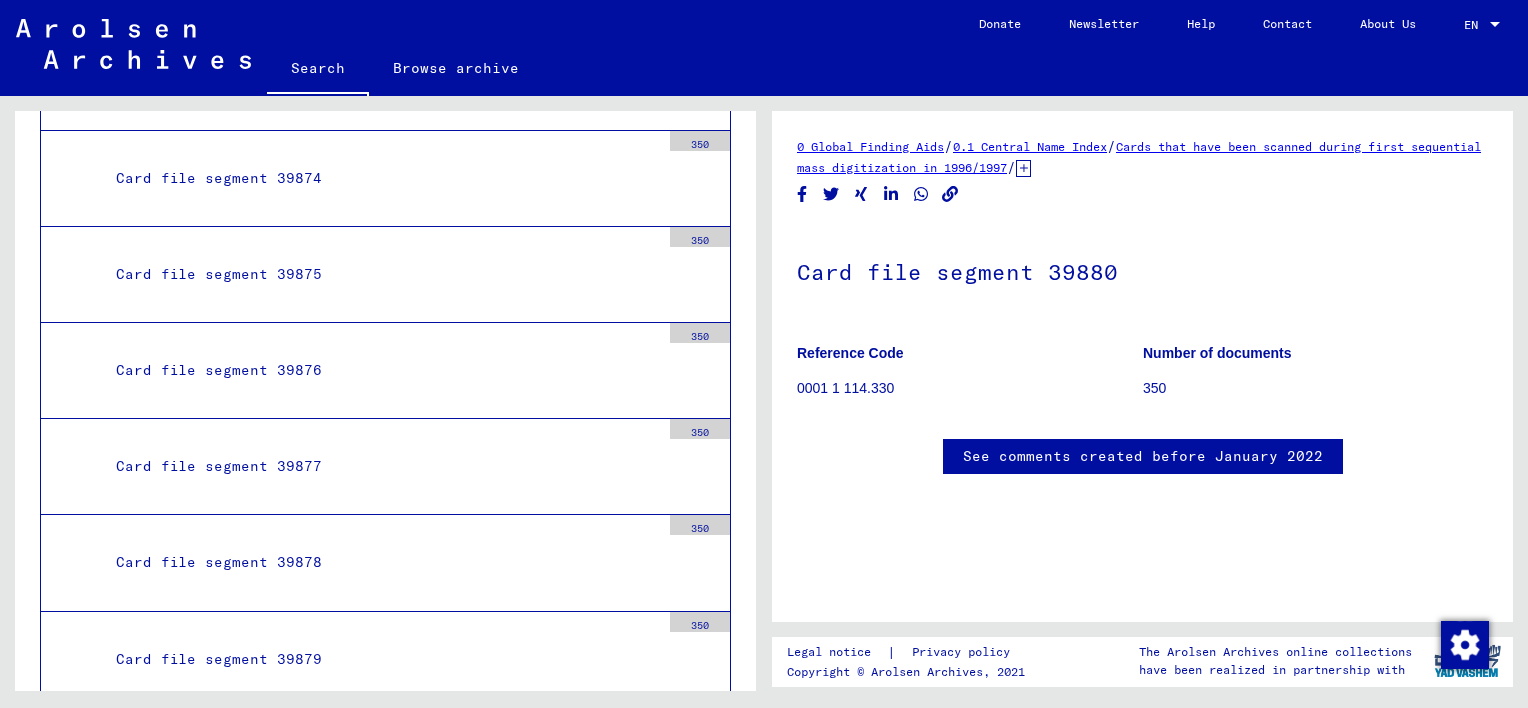 click on "350" at bounding box center (700, 719) 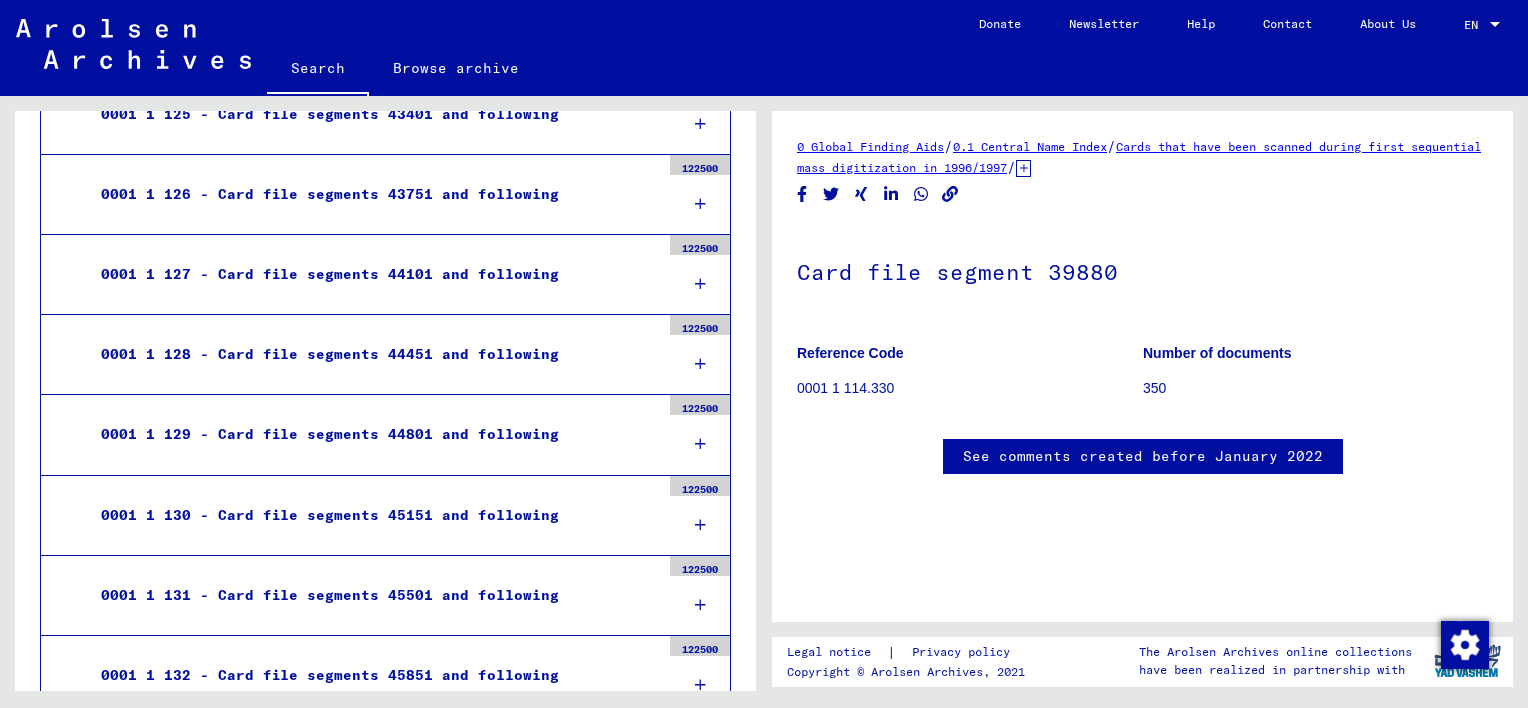 scroll, scrollTop: 44086, scrollLeft: 0, axis: vertical 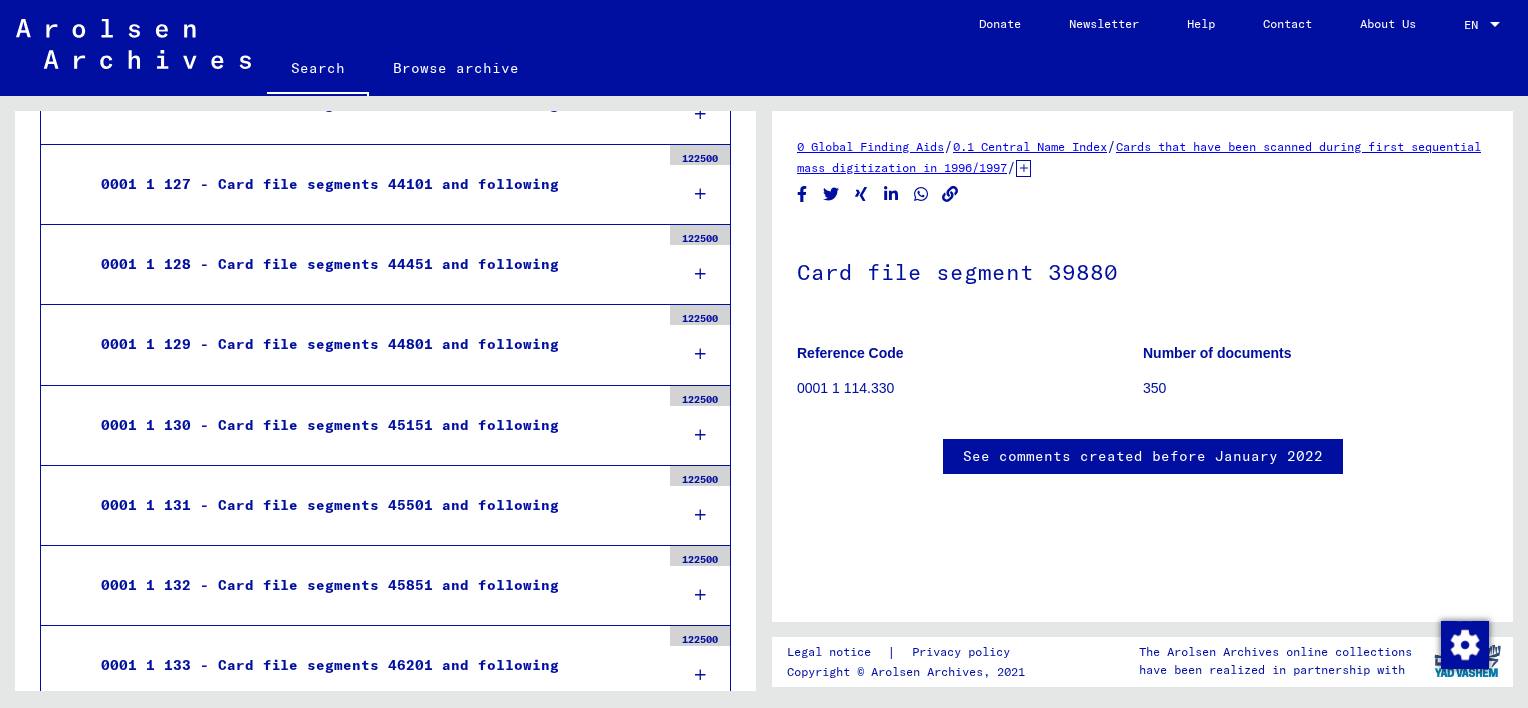 click on "0001 1 131 - Card file segments 45501 and following" at bounding box center (373, 505) 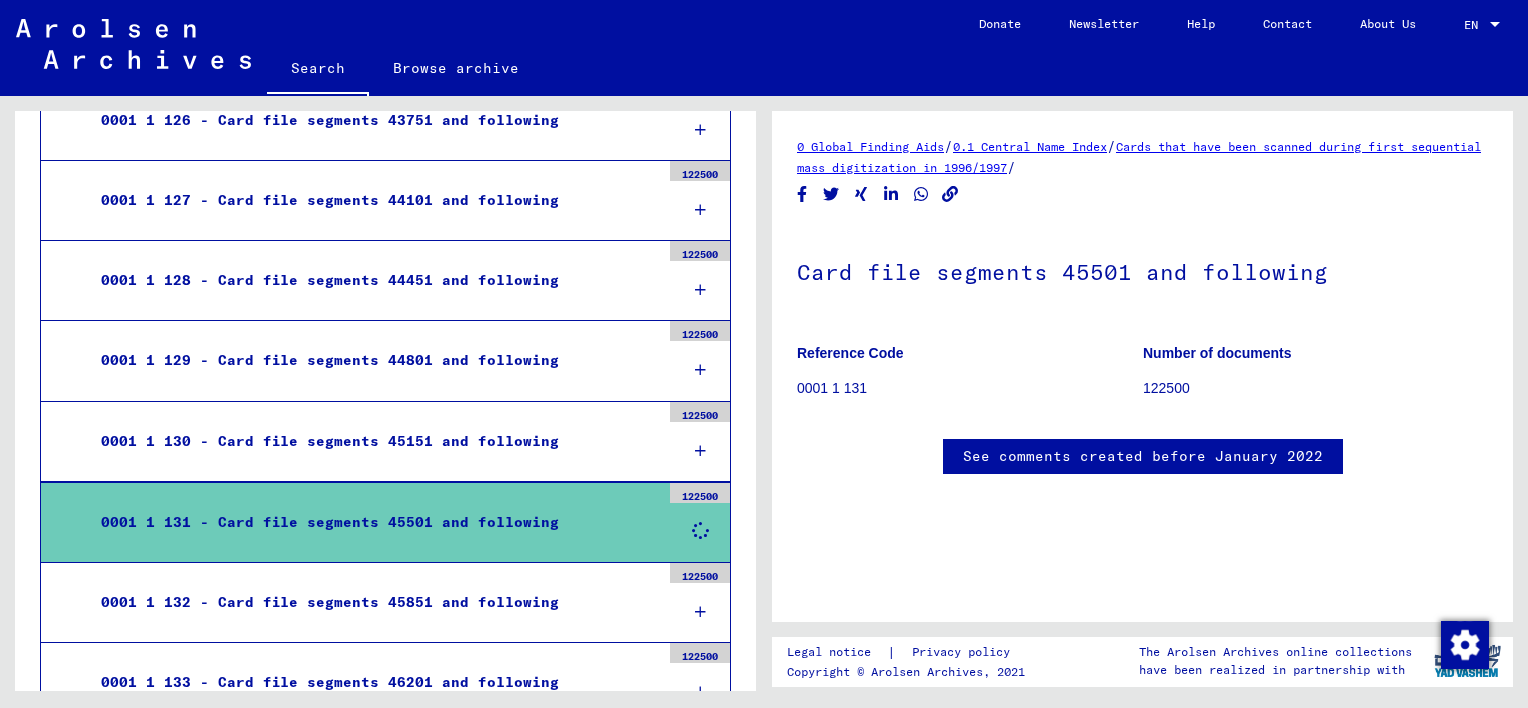 scroll, scrollTop: 0, scrollLeft: 0, axis: both 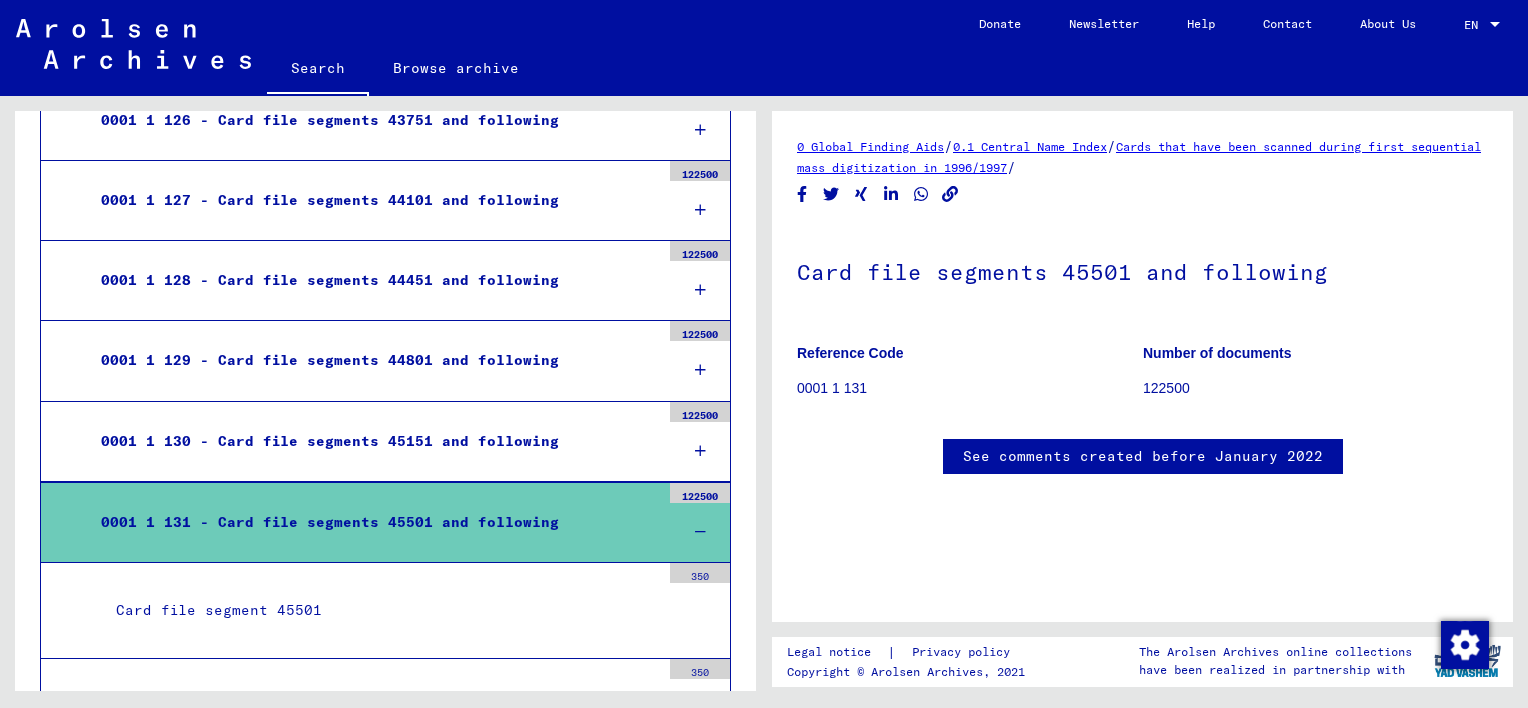 click on "Card file segment 45501" at bounding box center [380, 610] 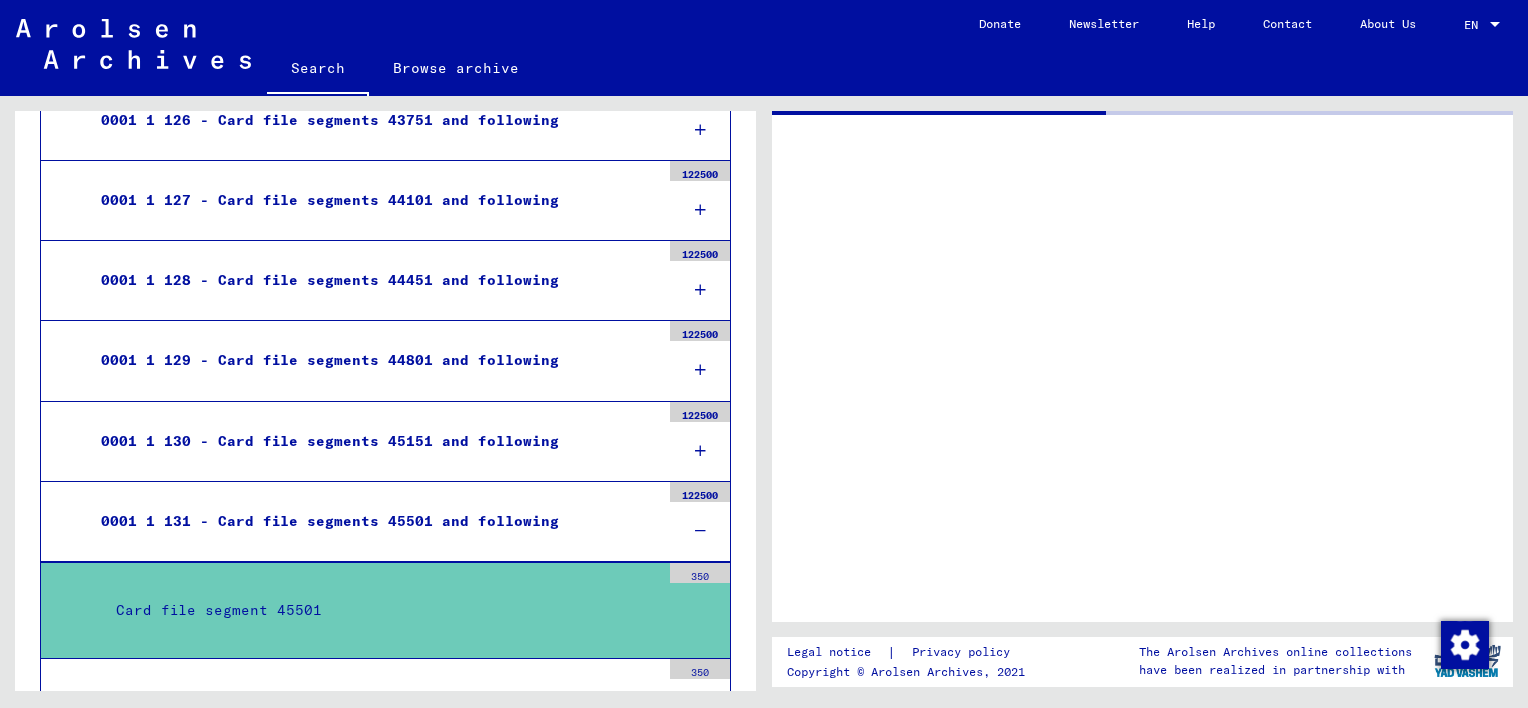 scroll, scrollTop: 44068, scrollLeft: 0, axis: vertical 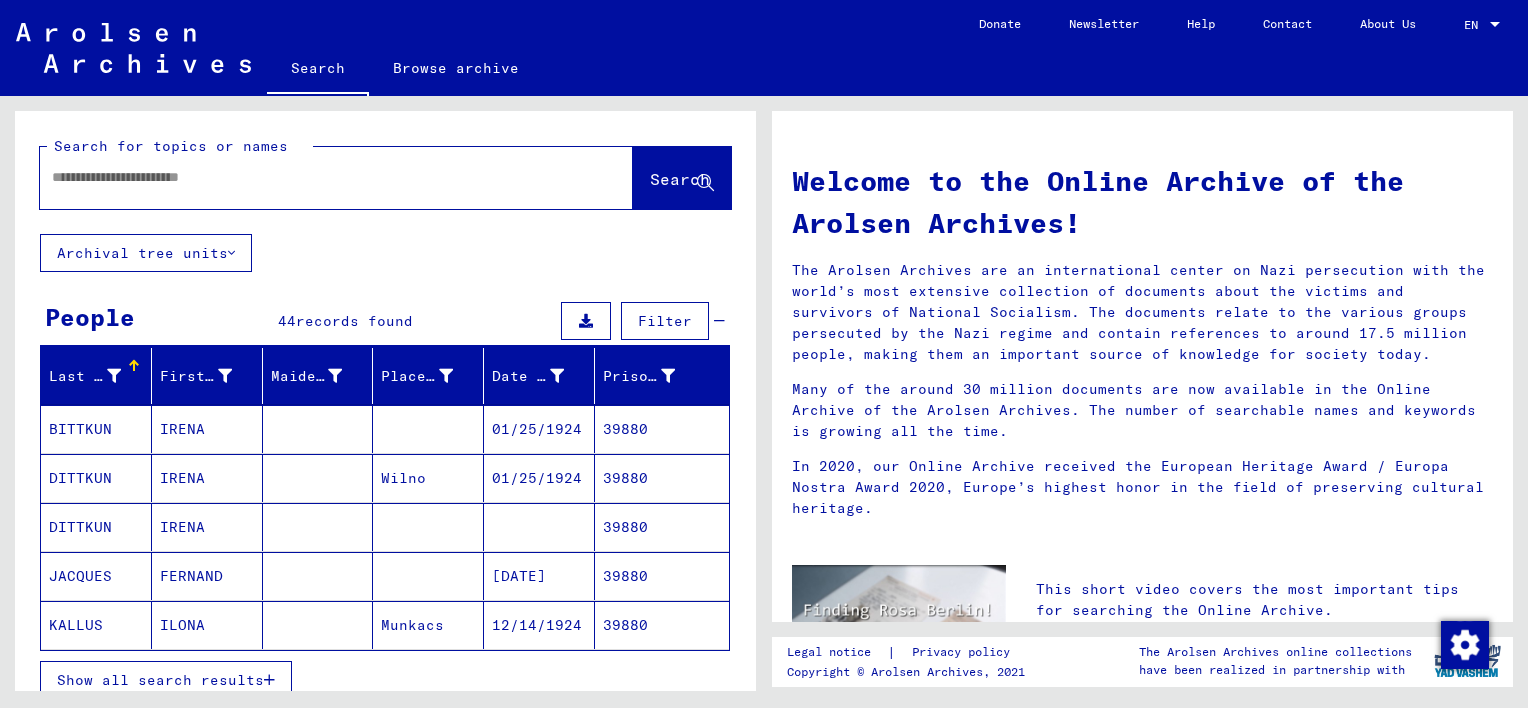 type on "*****" 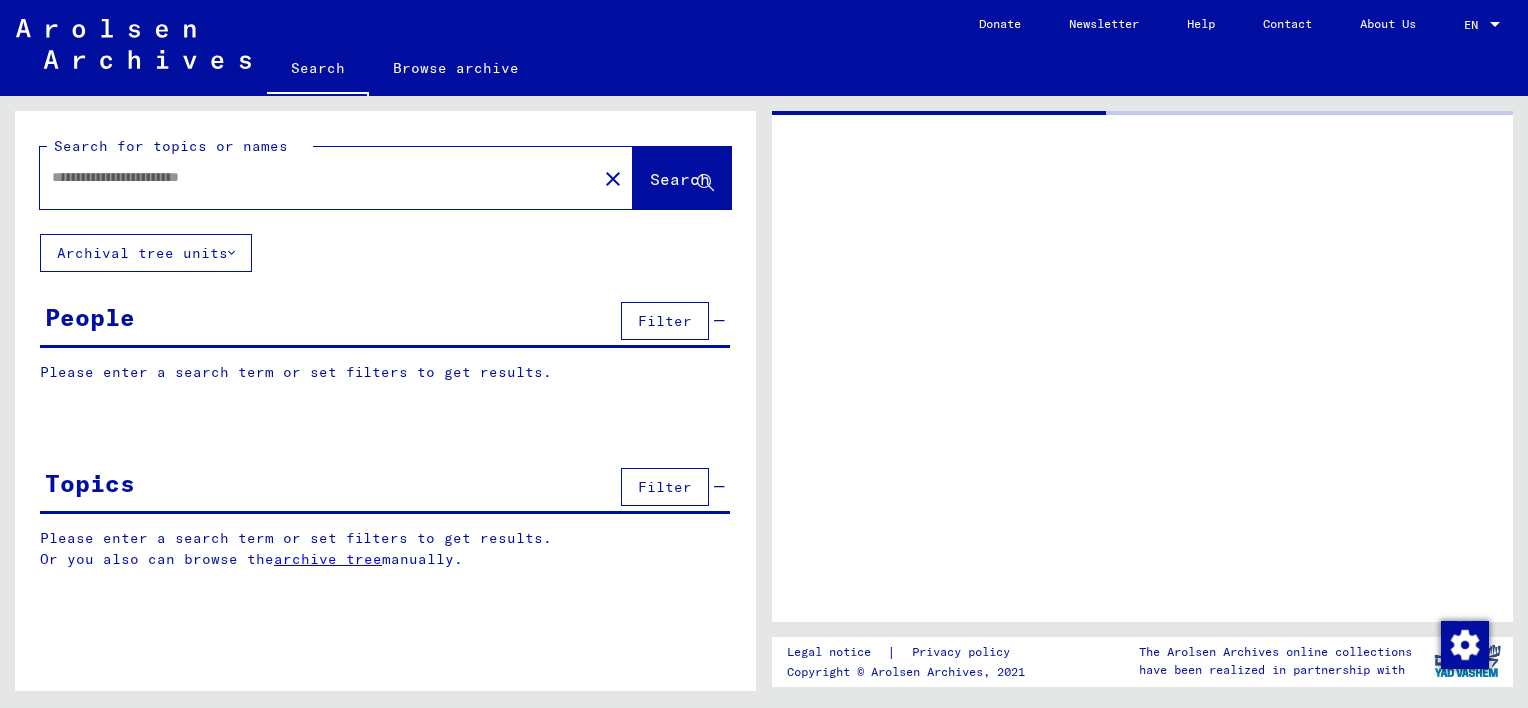 type on "**********" 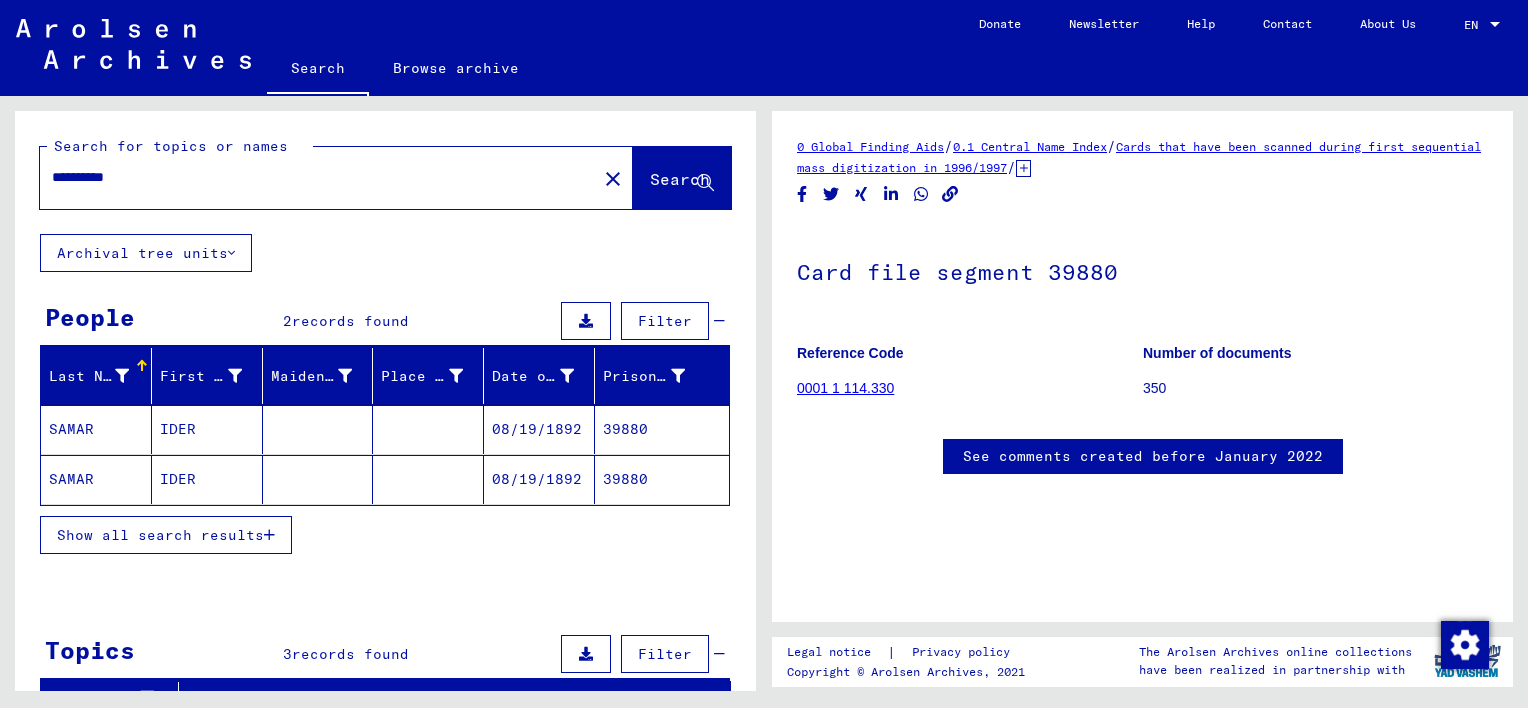 click on "SAMAR" 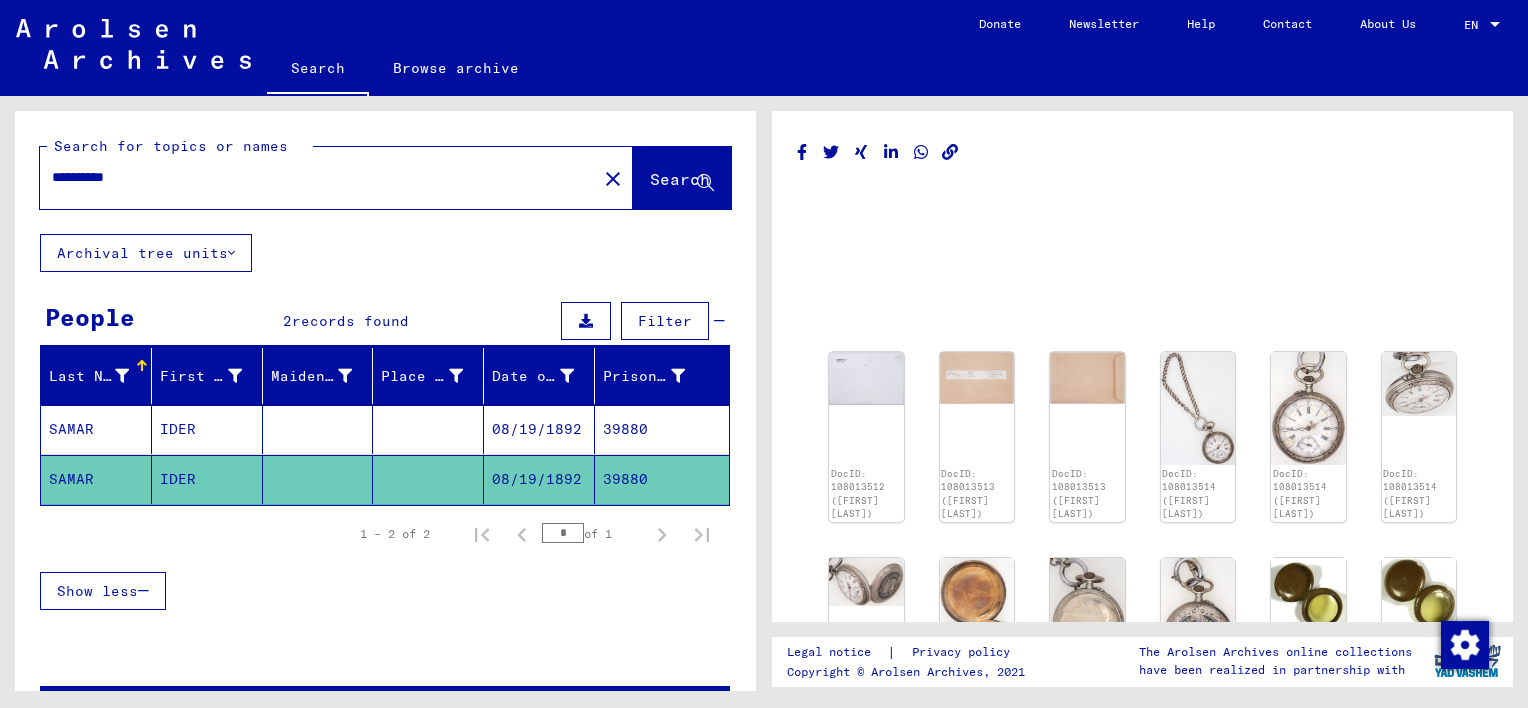 click on "SAMAR" at bounding box center (96, 479) 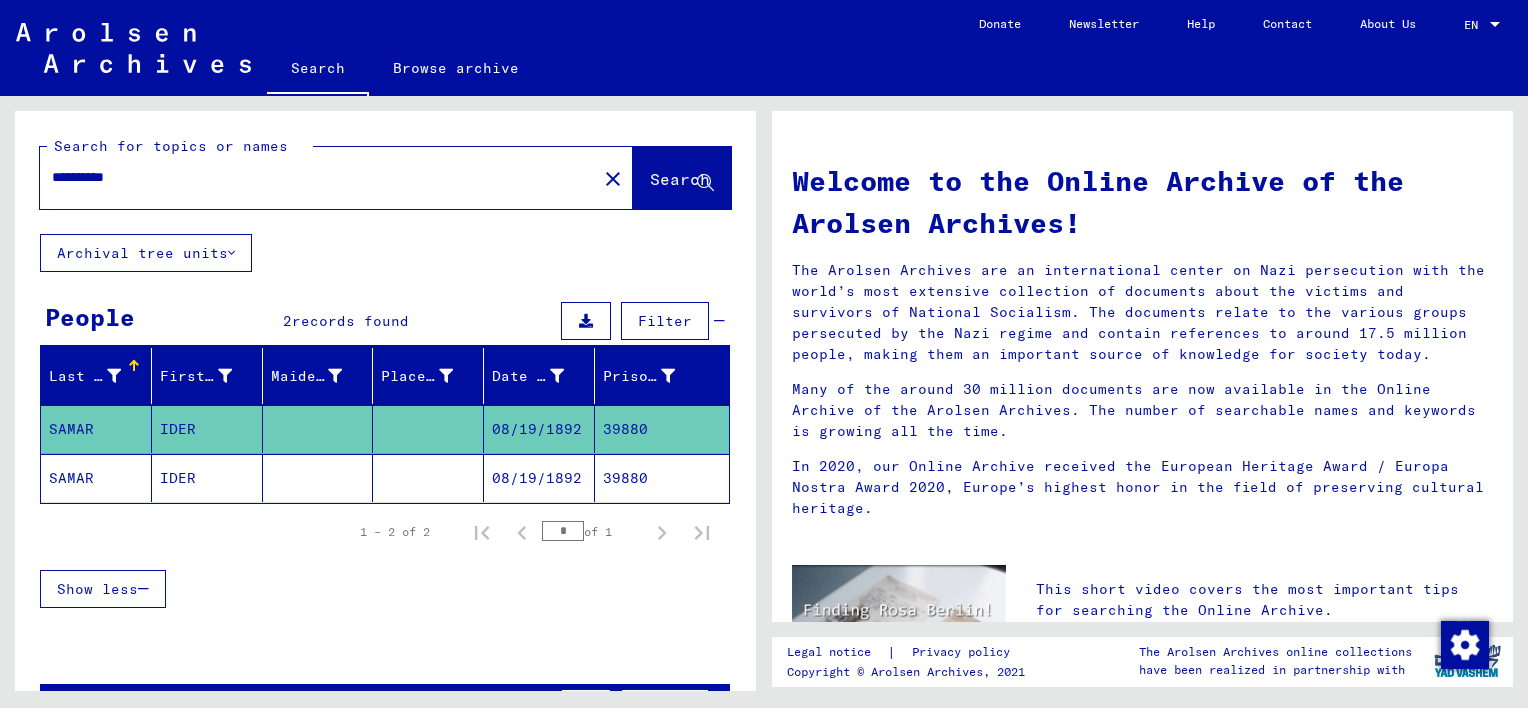 type 